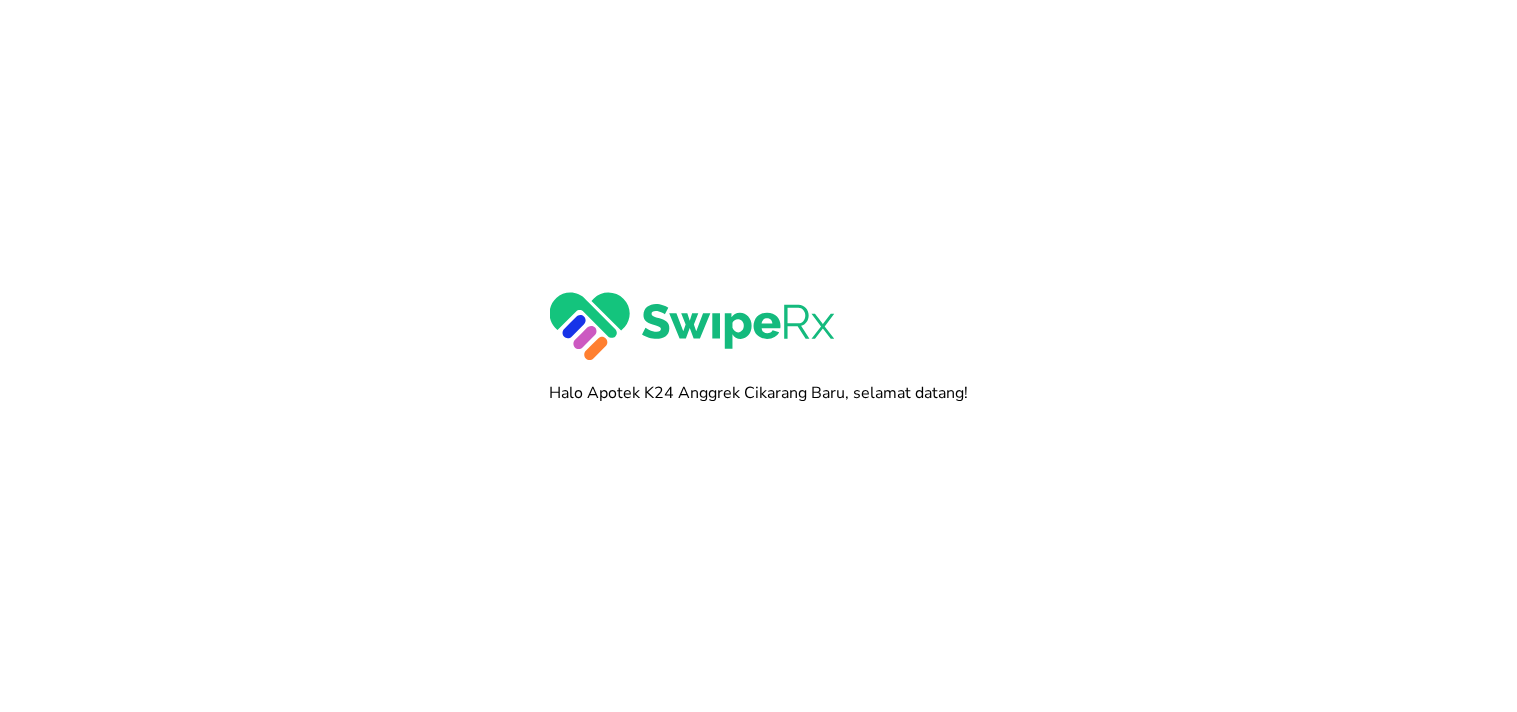 scroll, scrollTop: 0, scrollLeft: 0, axis: both 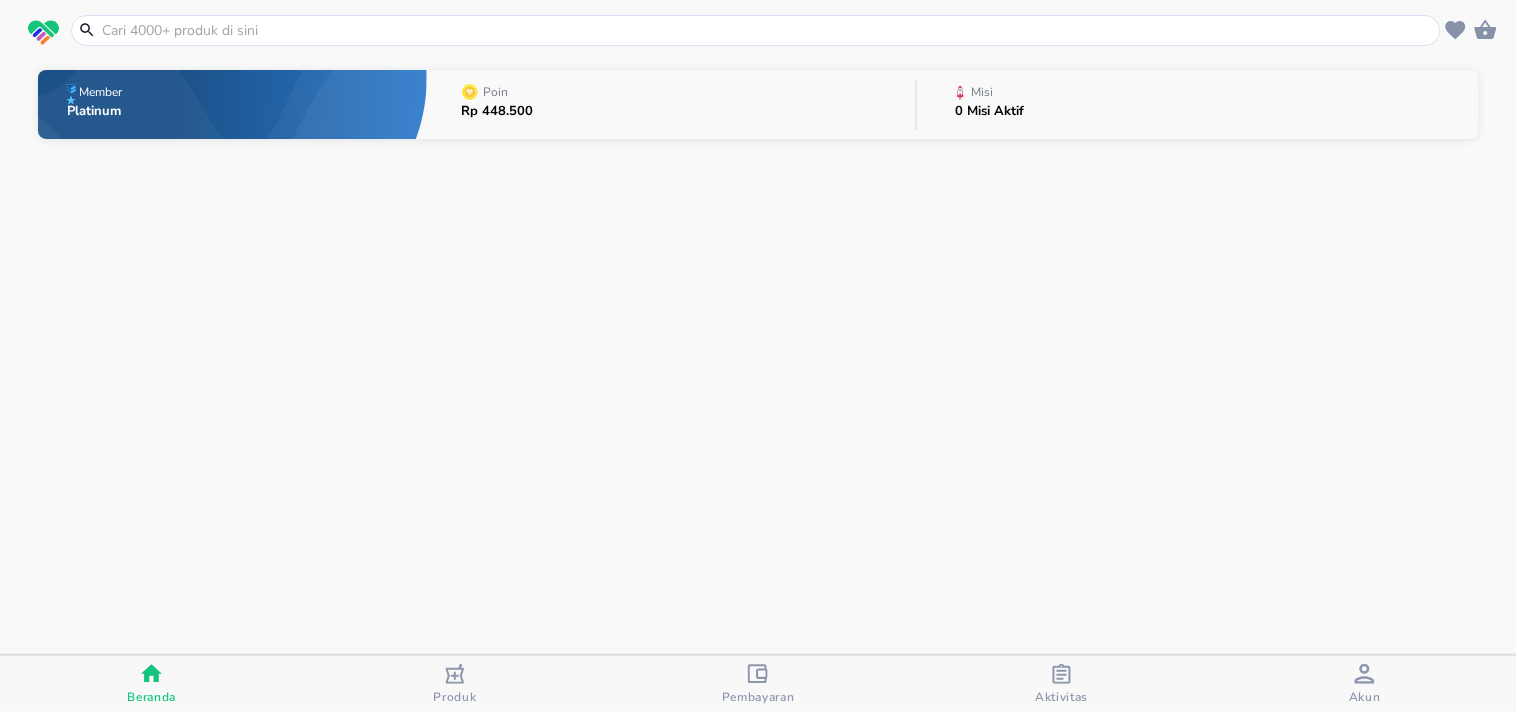 click at bounding box center (1365, 676) 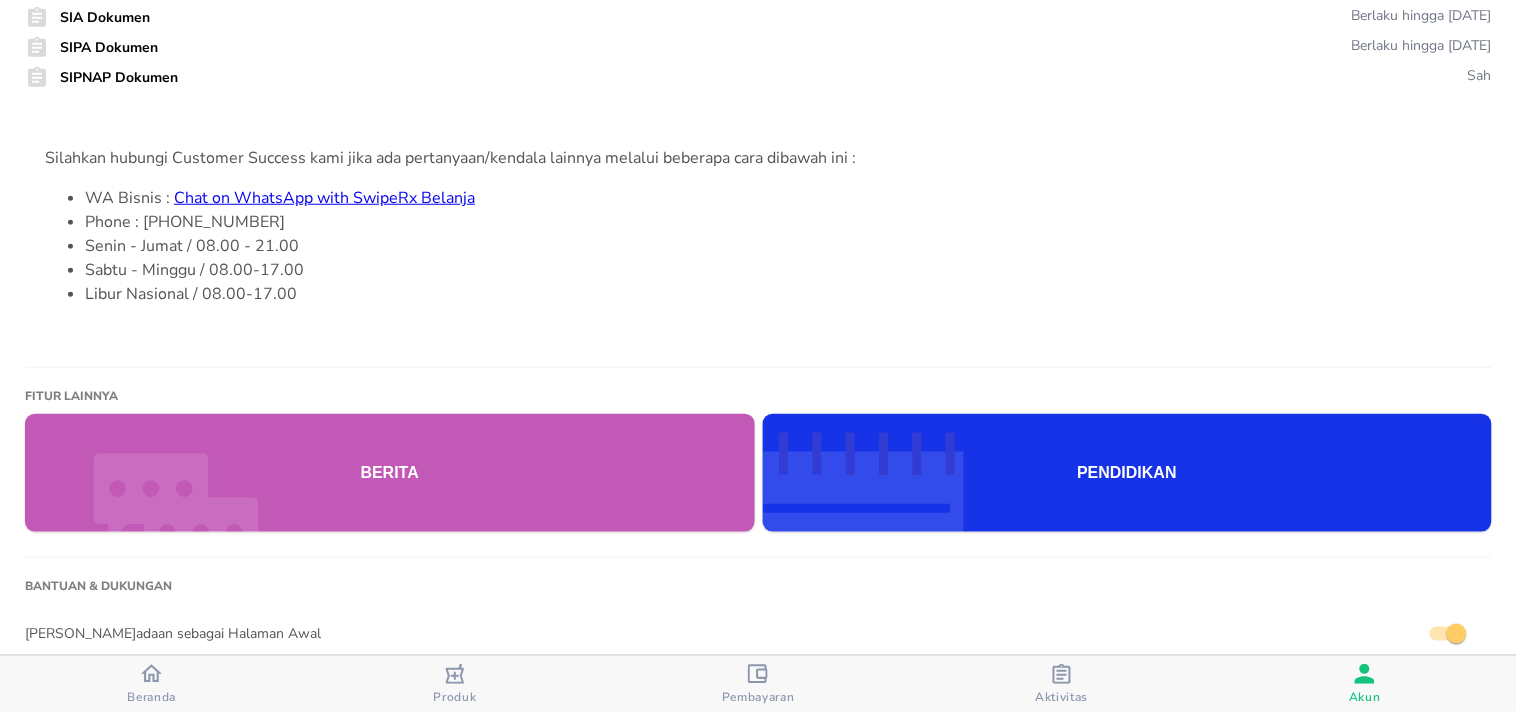 scroll, scrollTop: 0, scrollLeft: 0, axis: both 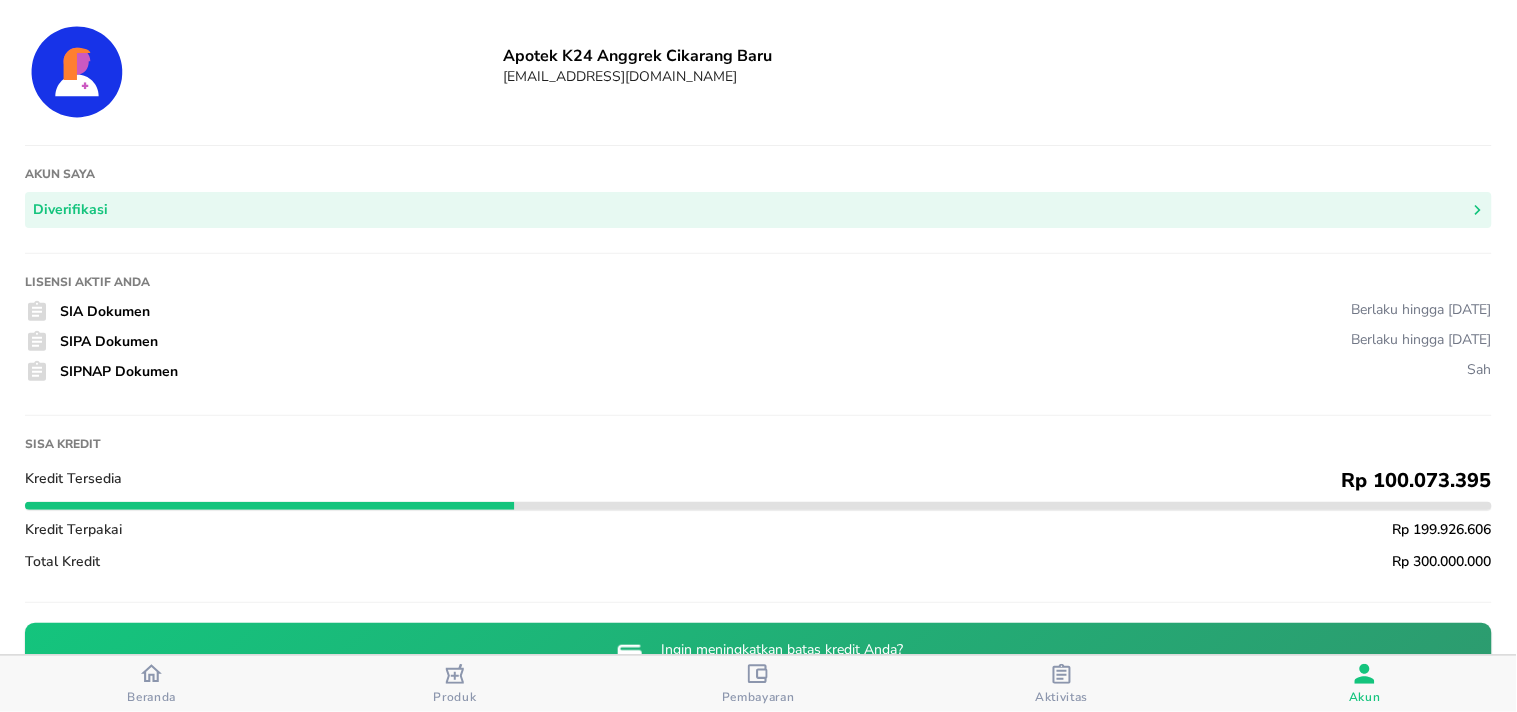 click at bounding box center [151, 676] 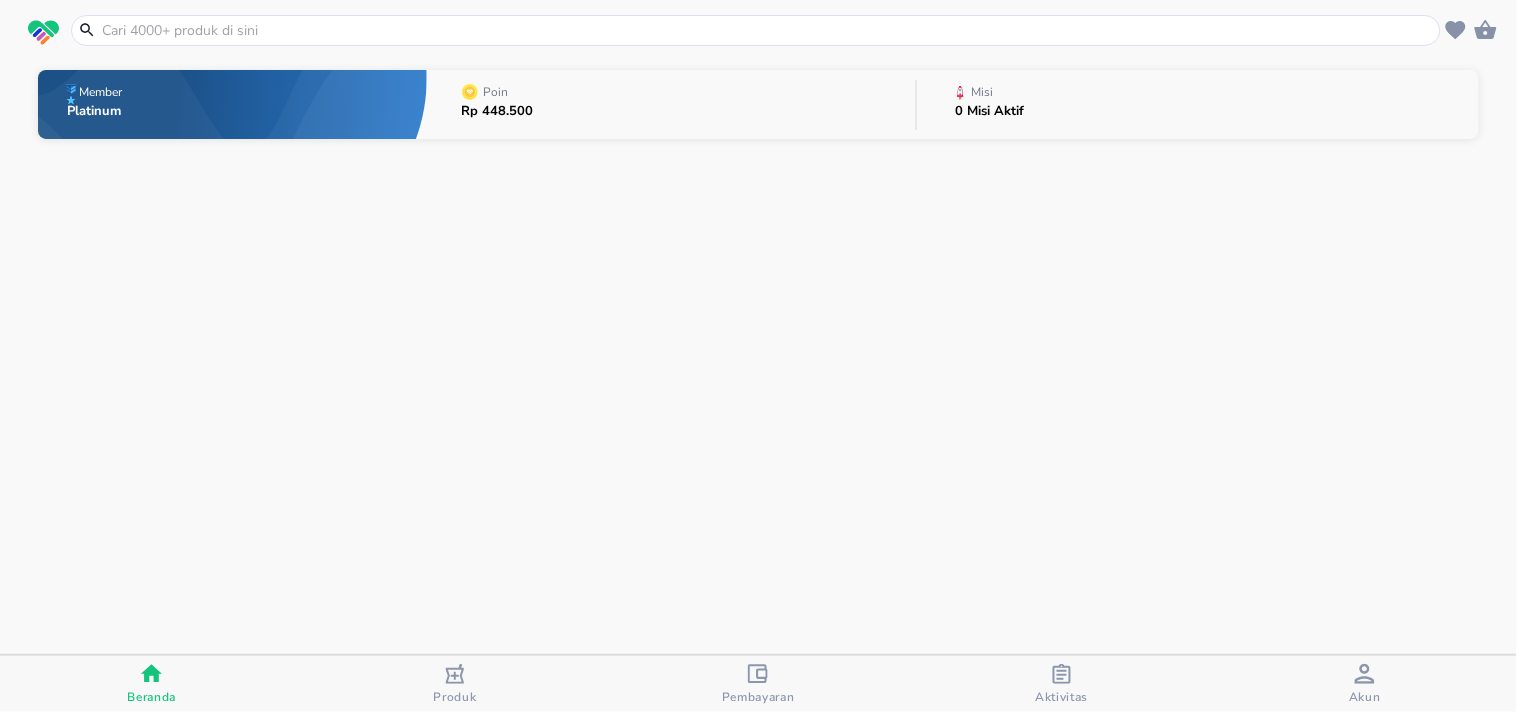 click at bounding box center [151, 676] 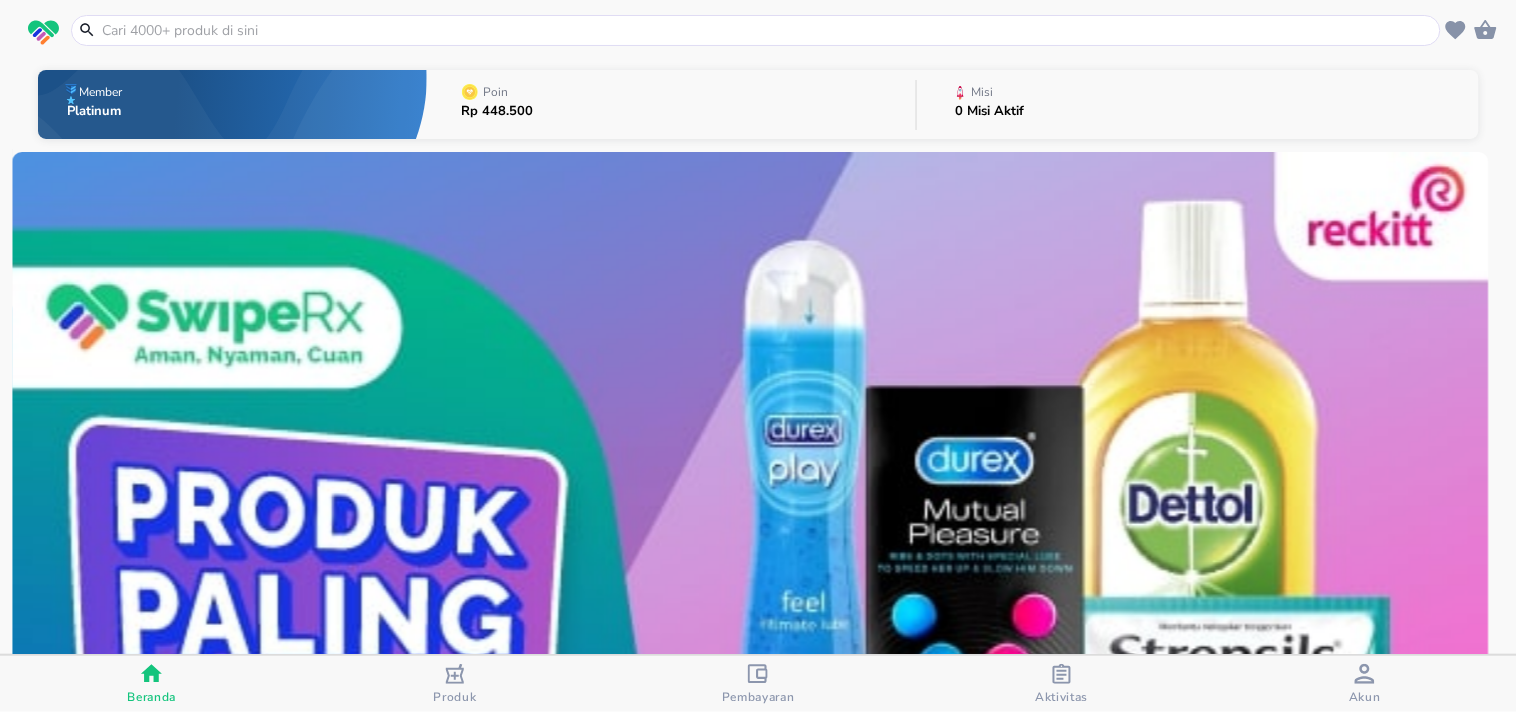 click at bounding box center [768, 30] 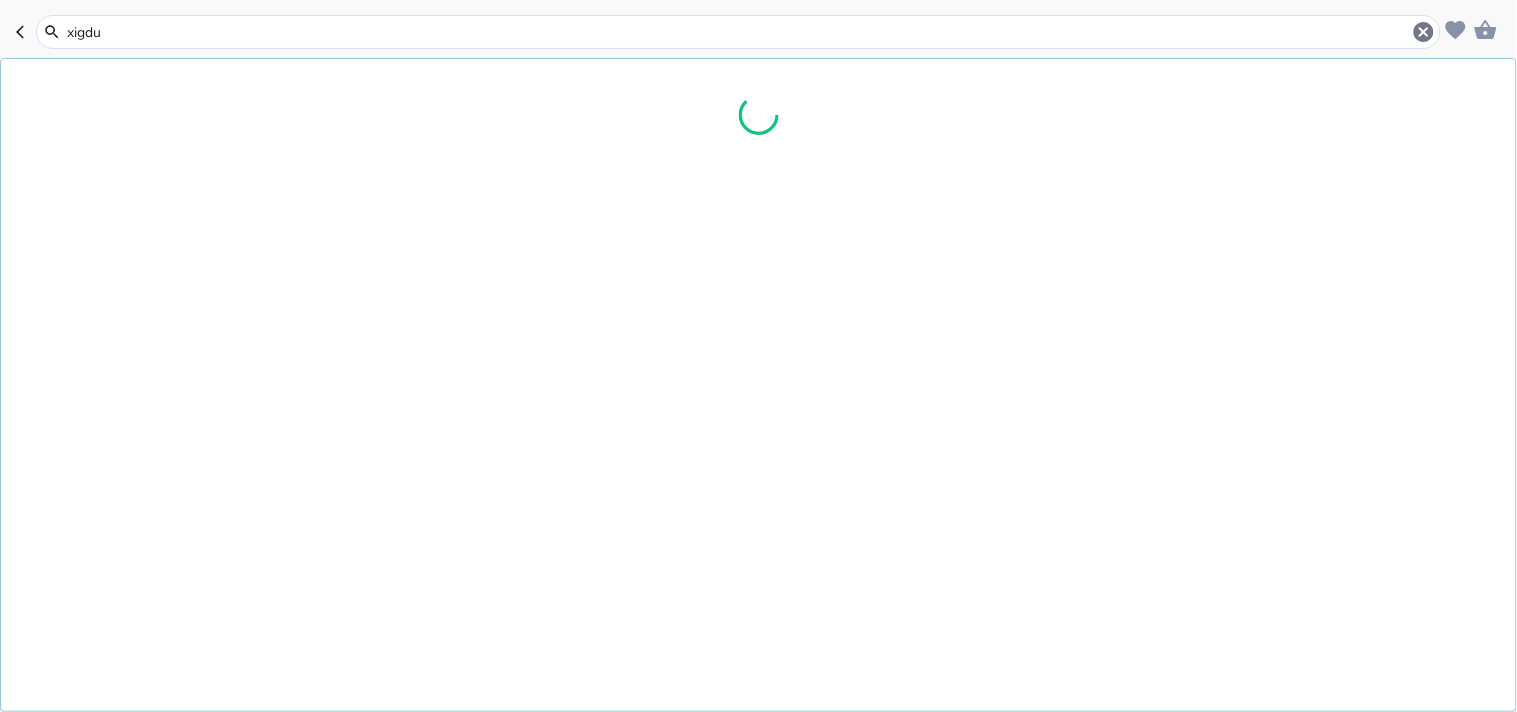 type on "xigduo" 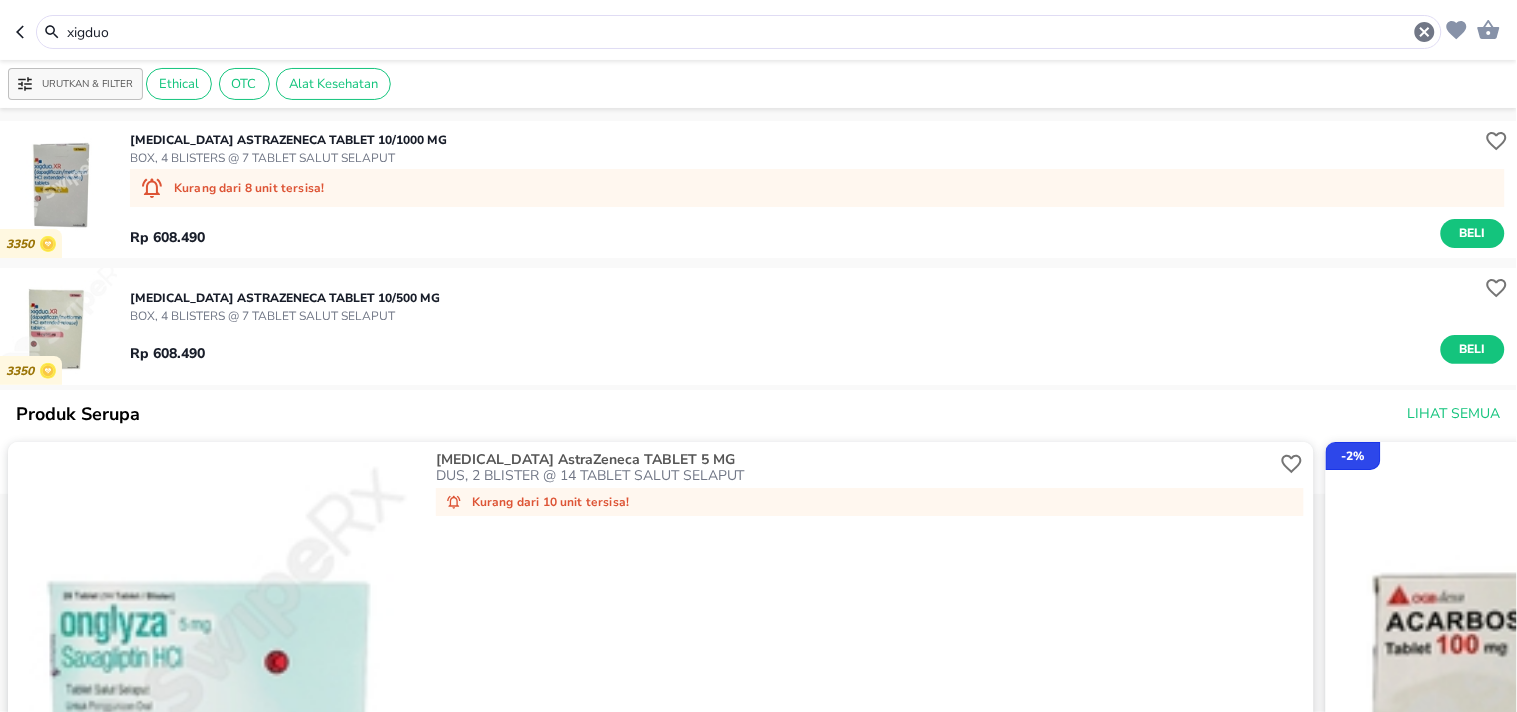click on "BOX, 4 BLISTERS @ 7 TABLET SALUT SELAPUT" at bounding box center (288, 158) 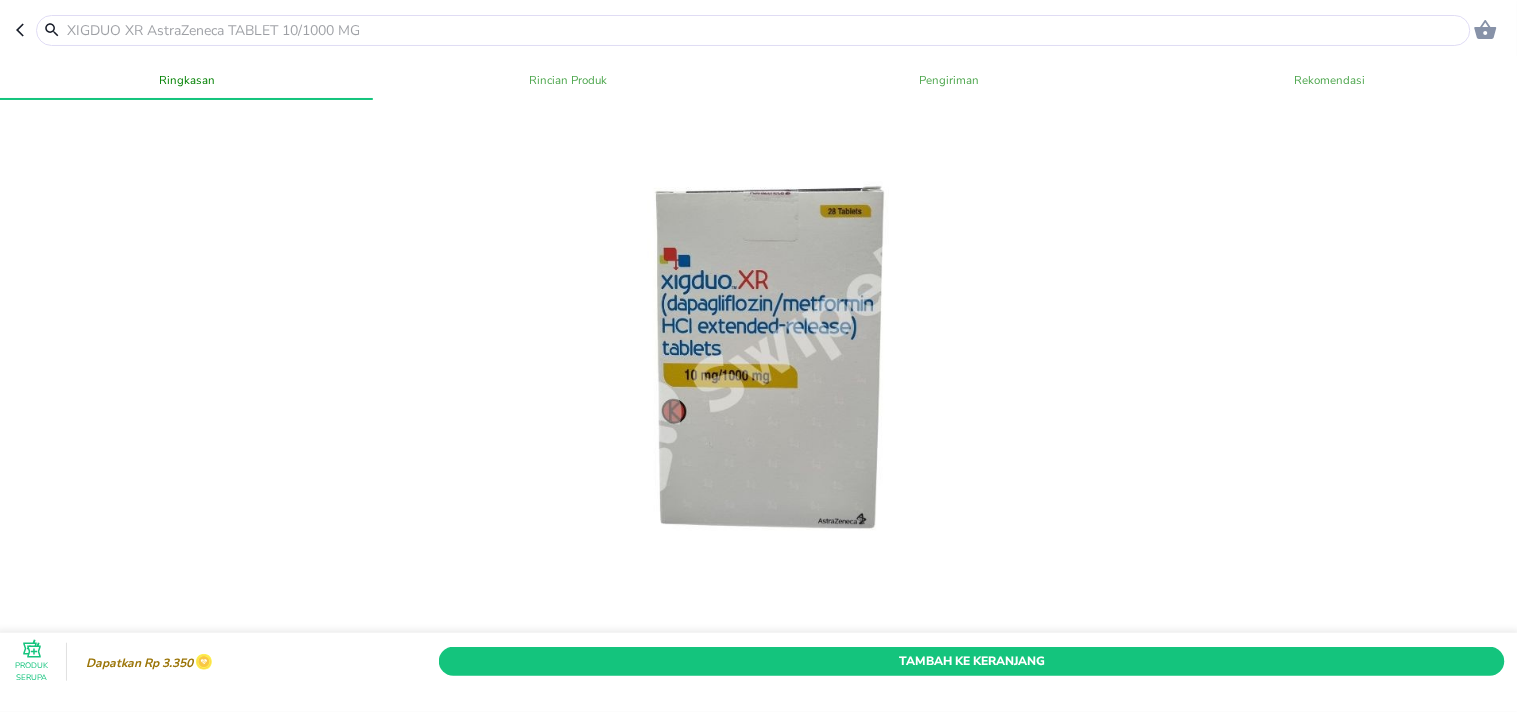 scroll, scrollTop: 777, scrollLeft: 0, axis: vertical 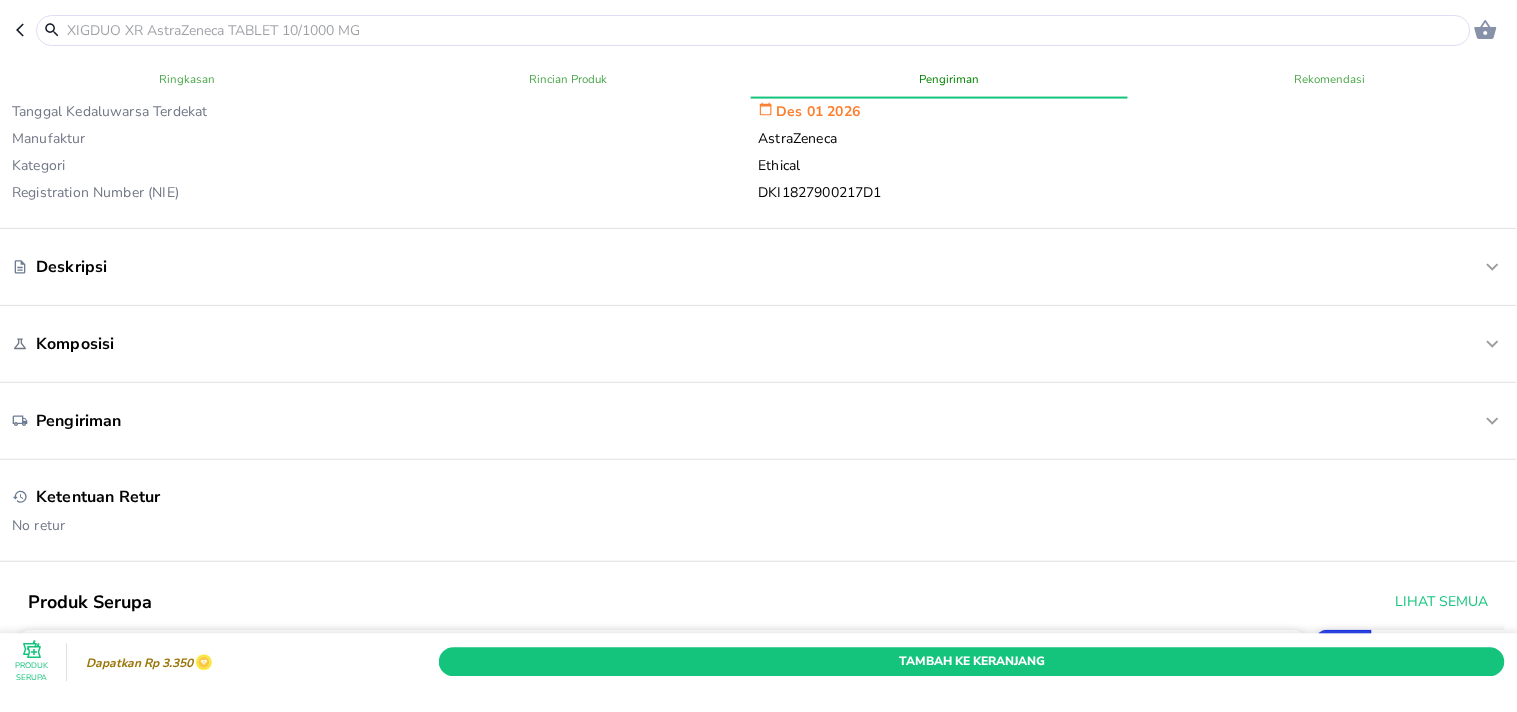 drag, startPoint x: 892, startPoint y: 636, endPoint x: 41, endPoint y: 137, distance: 986.51 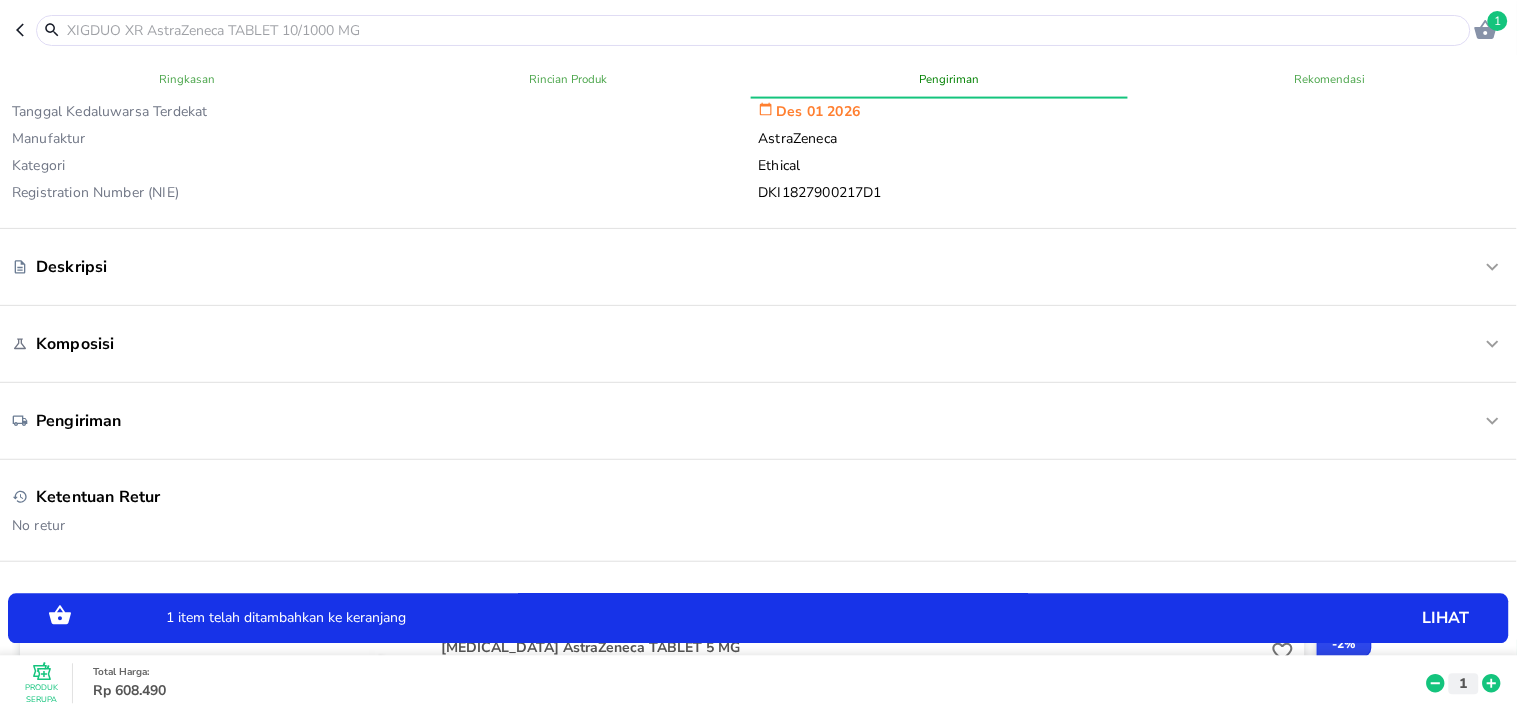 click at bounding box center (753, 30) 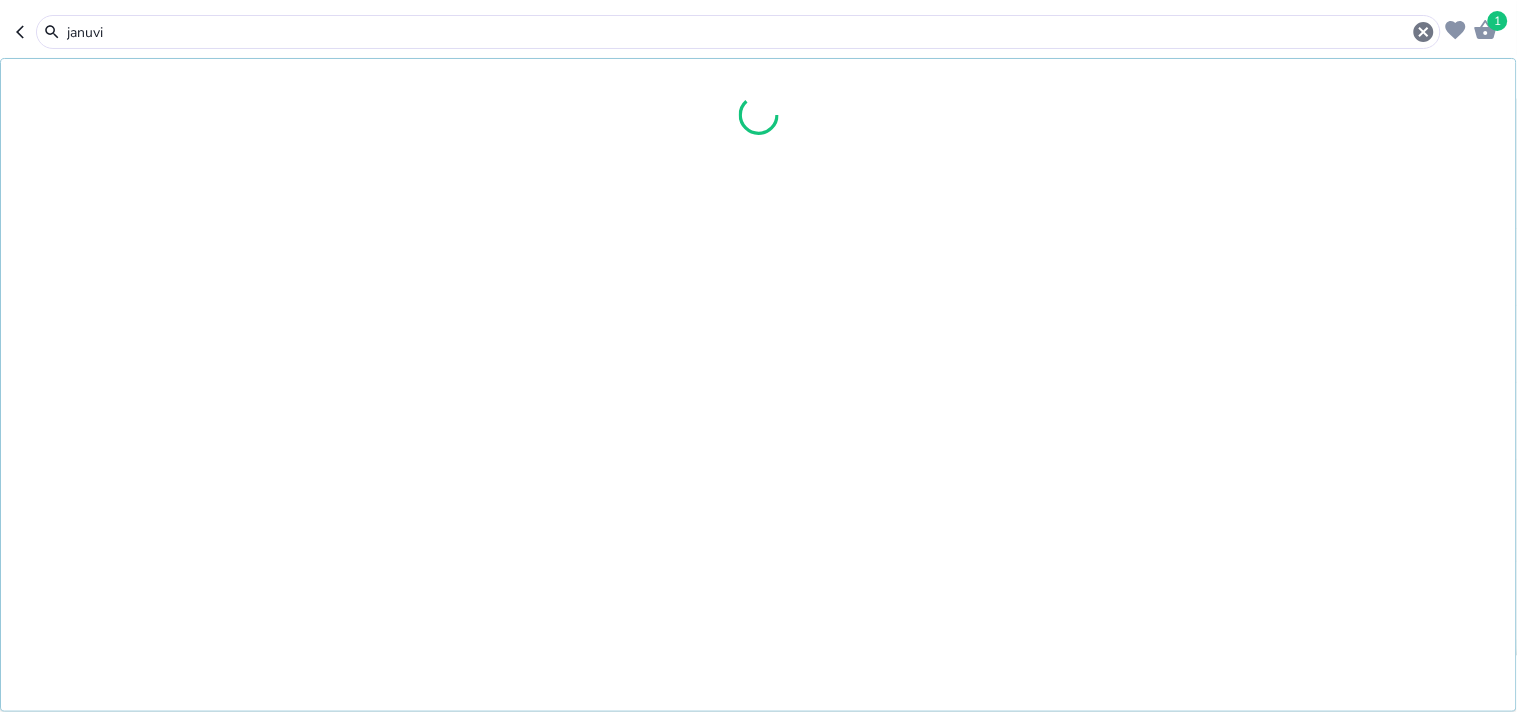 type on "[MEDICAL_DATA]" 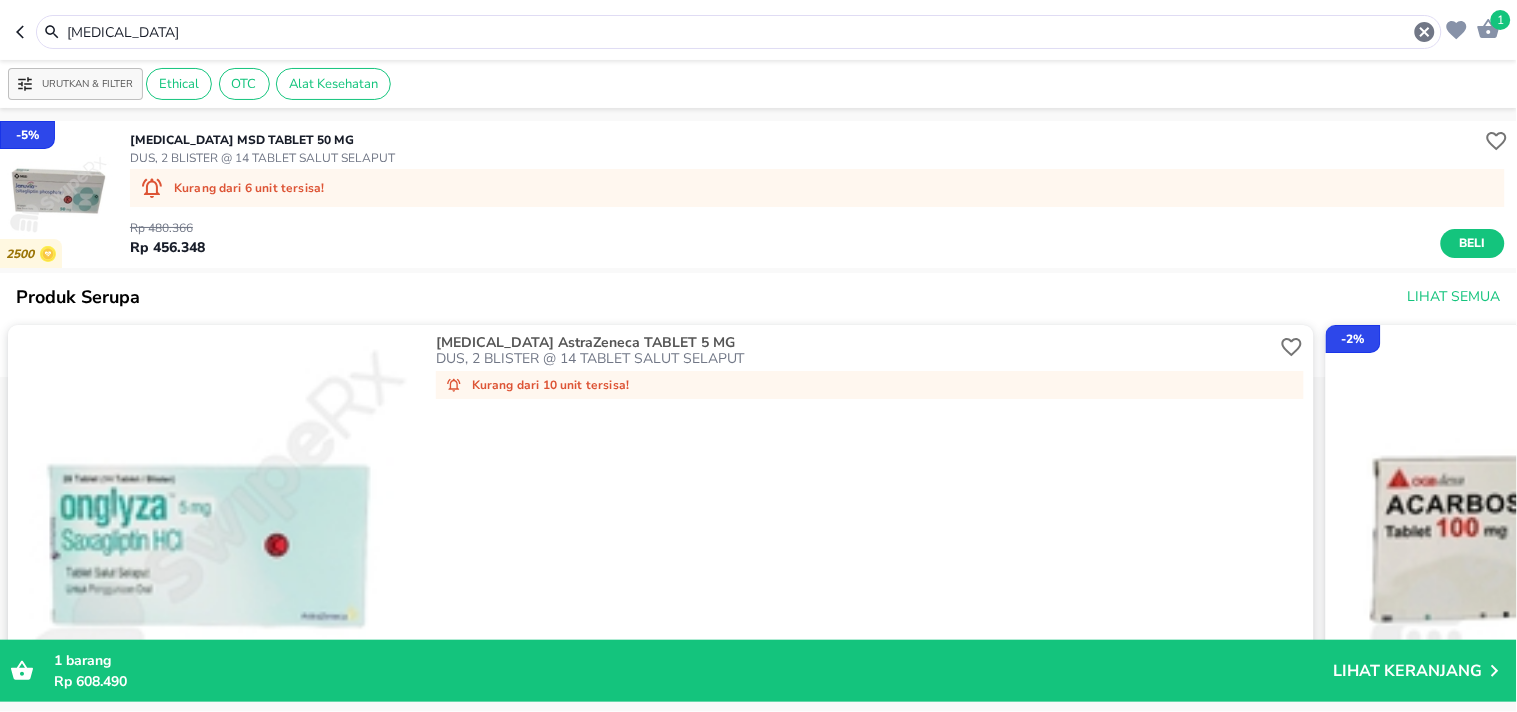drag, startPoint x: 151, startPoint y: 38, endPoint x: 0, endPoint y: 67, distance: 153.75955 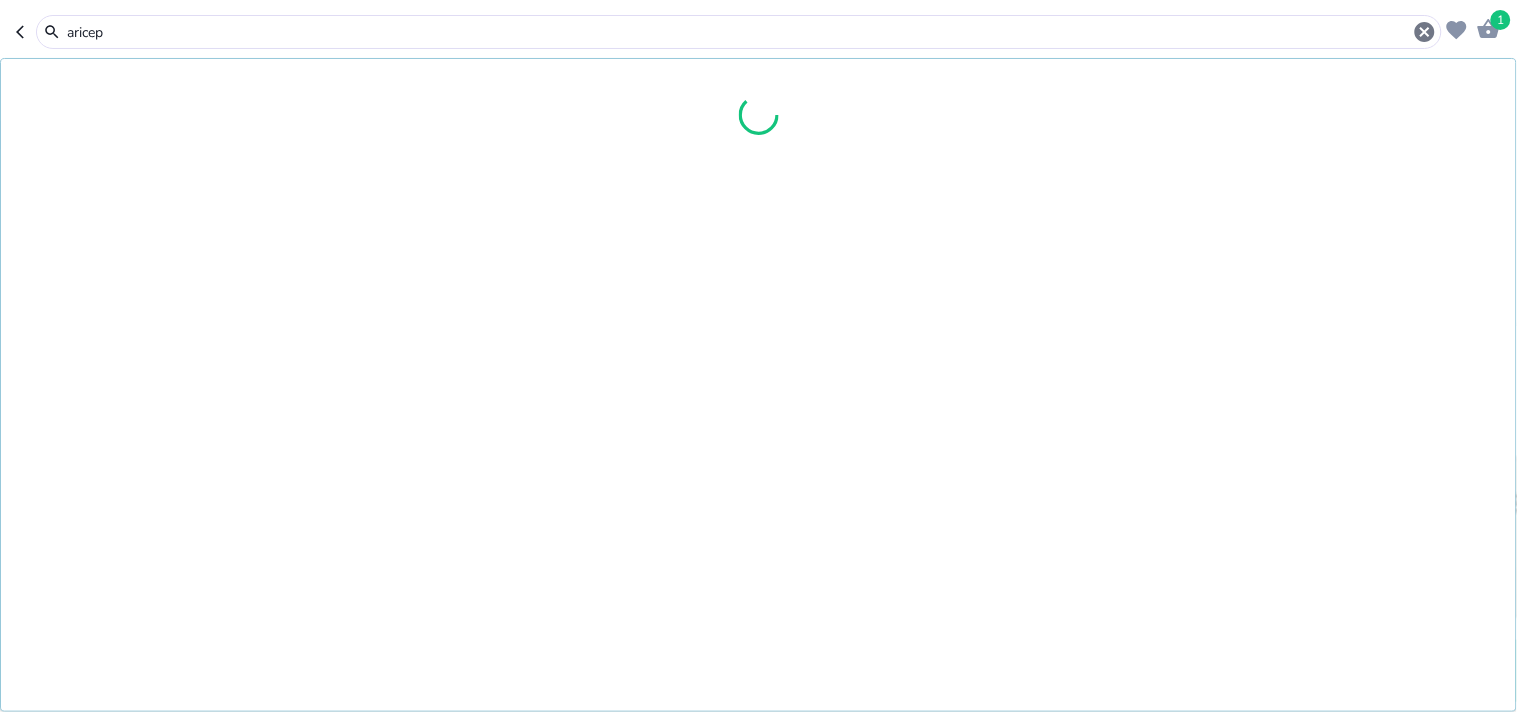 type on "aricep" 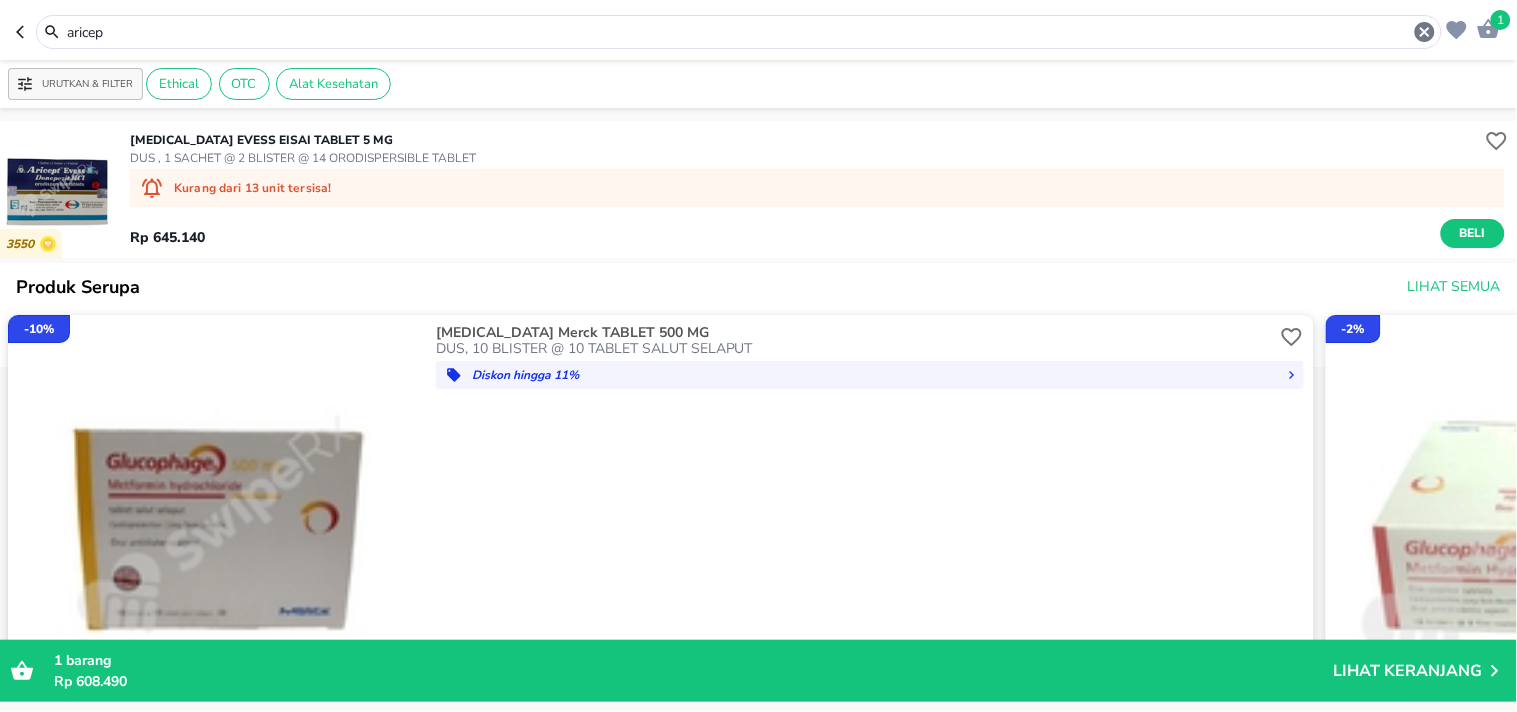 click on "[MEDICAL_DATA] EVESS Eisai TABLET 5 MG" at bounding box center [303, 140] 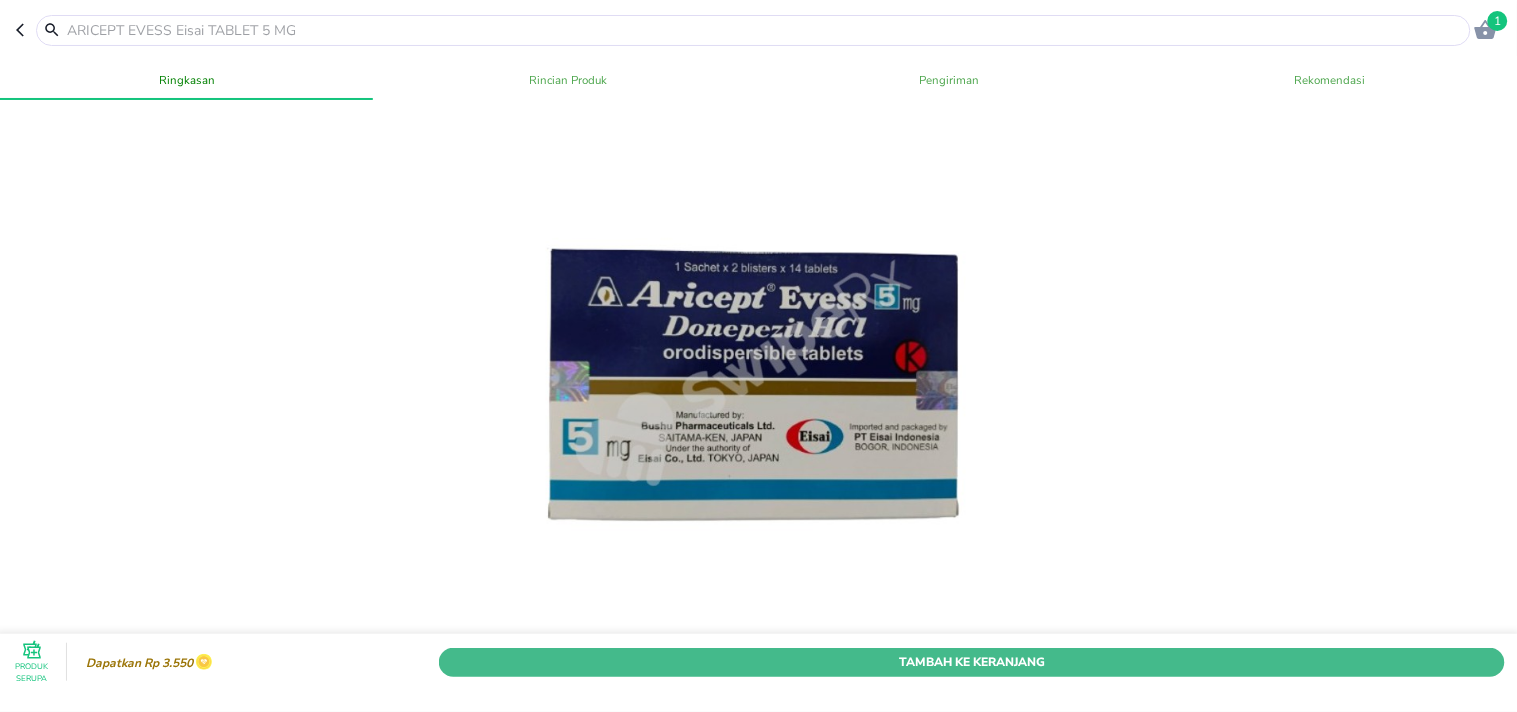 scroll, scrollTop: 666, scrollLeft: 0, axis: vertical 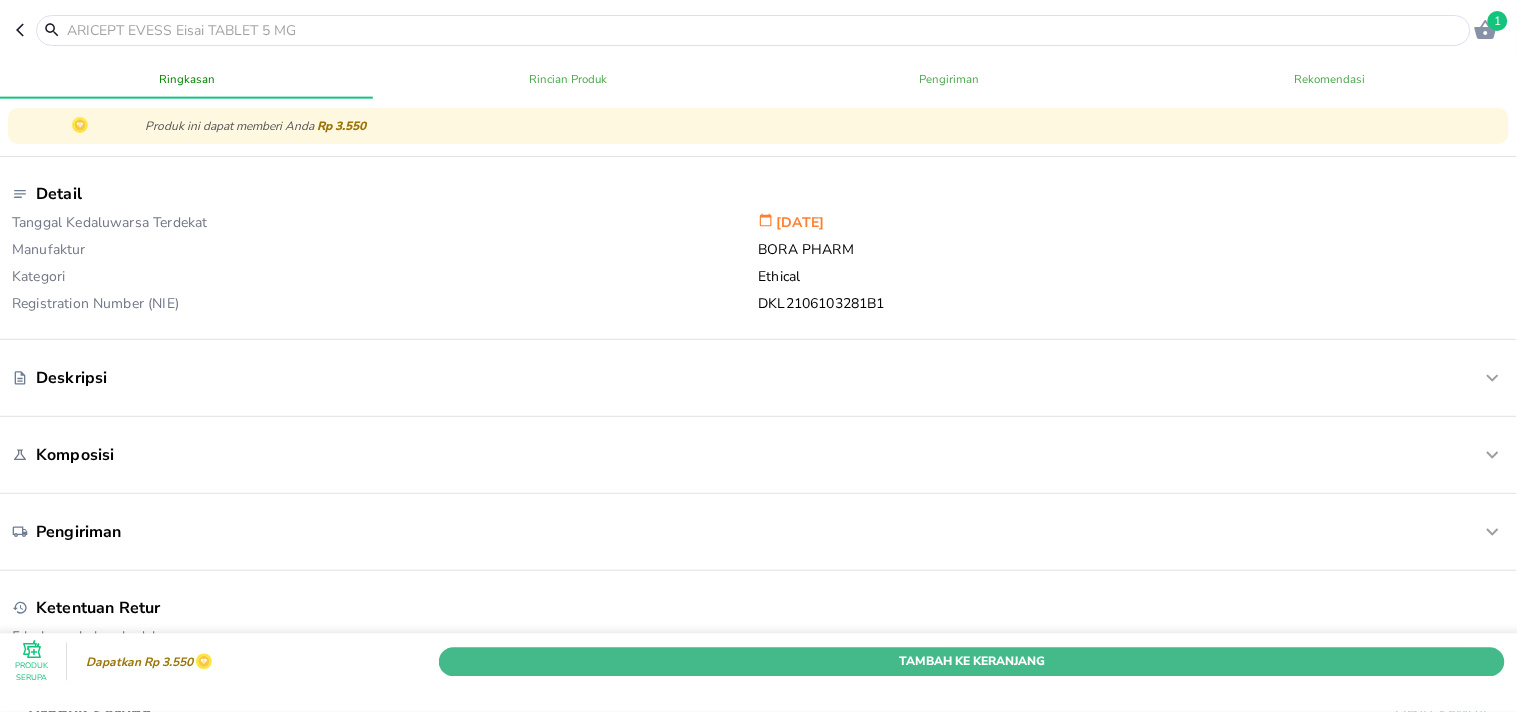 drag, startPoint x: 910, startPoint y: 627, endPoint x: 214, endPoint y: 432, distance: 722.8008 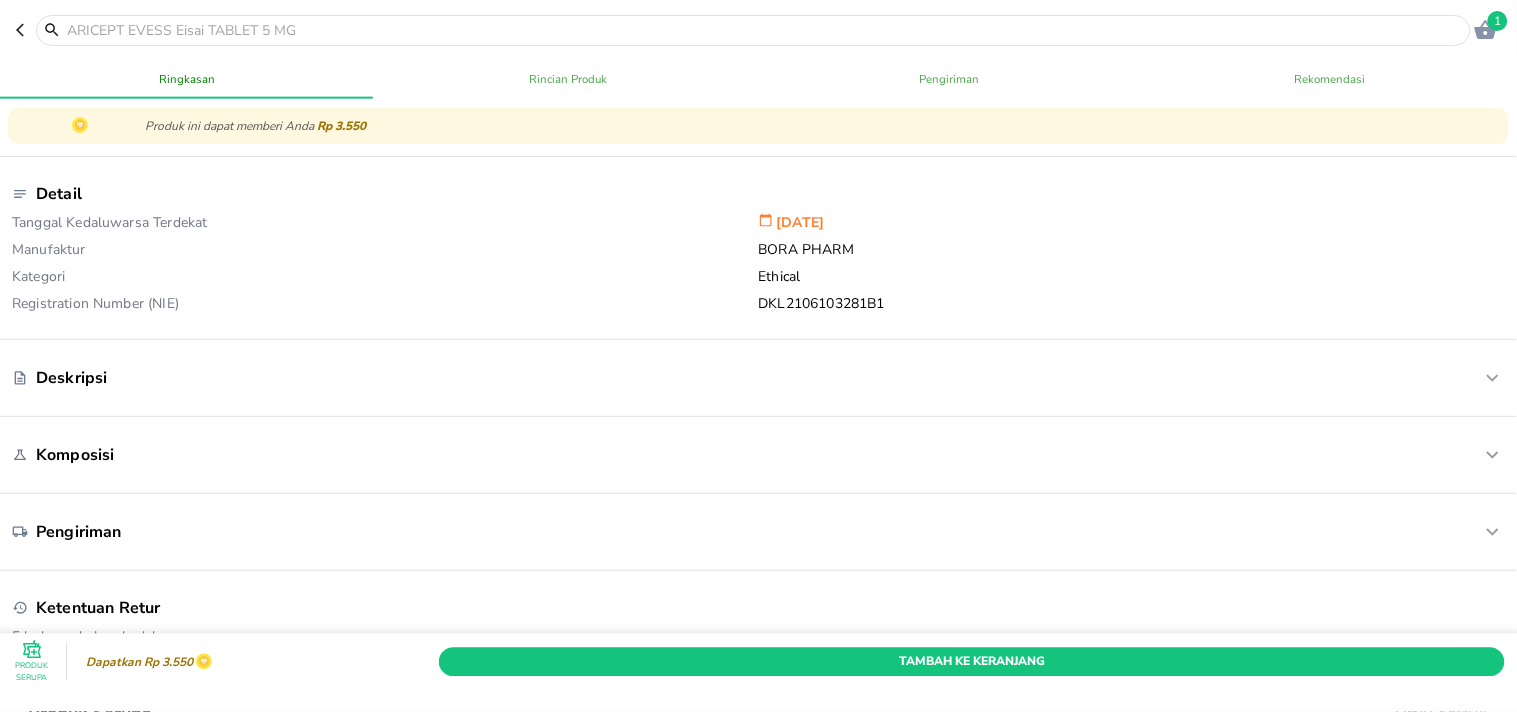 click on "Tambah Ke Keranjang" at bounding box center [972, 661] 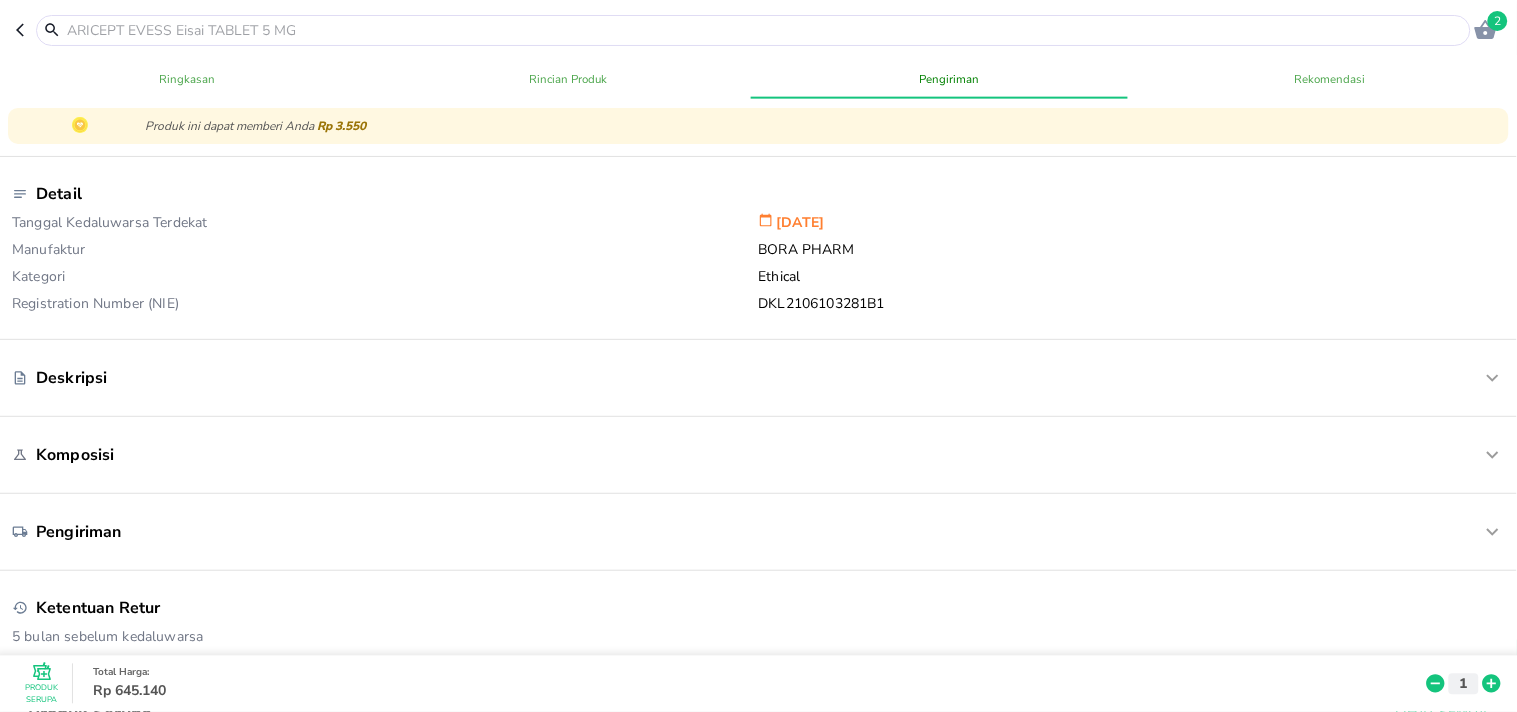 click at bounding box center (765, 30) 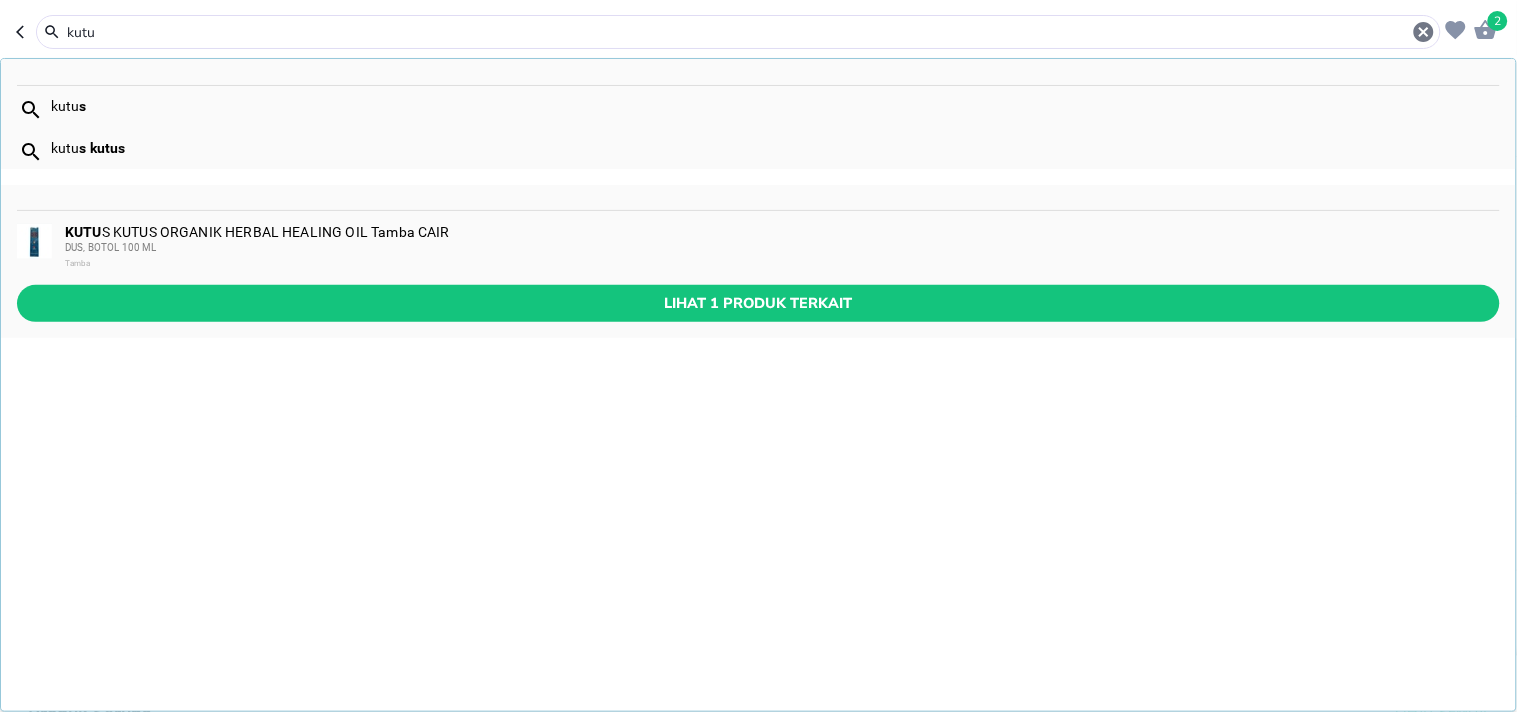 type on "kutus" 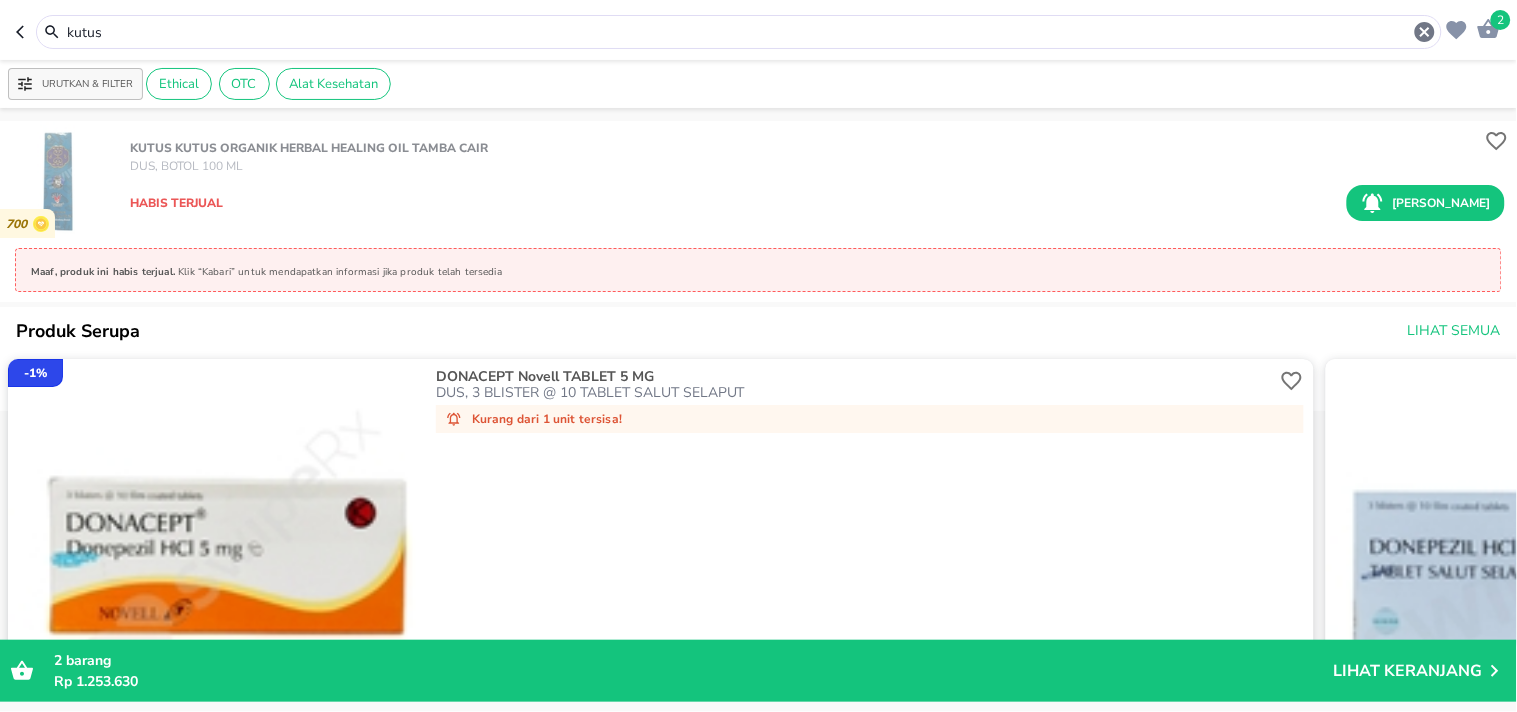 drag, startPoint x: 107, startPoint y: 33, endPoint x: 0, endPoint y: 46, distance: 107.78683 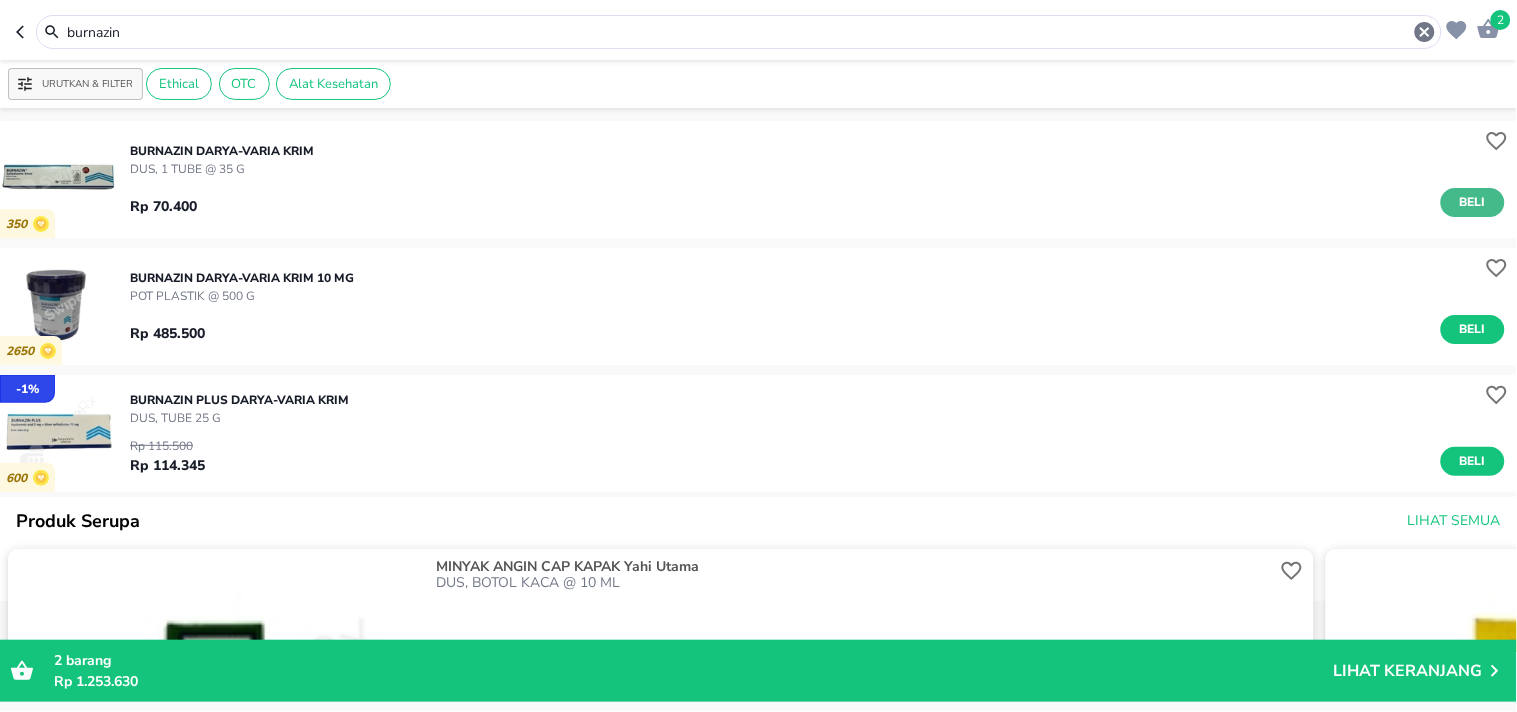 click on "Beli" at bounding box center (1473, 202) 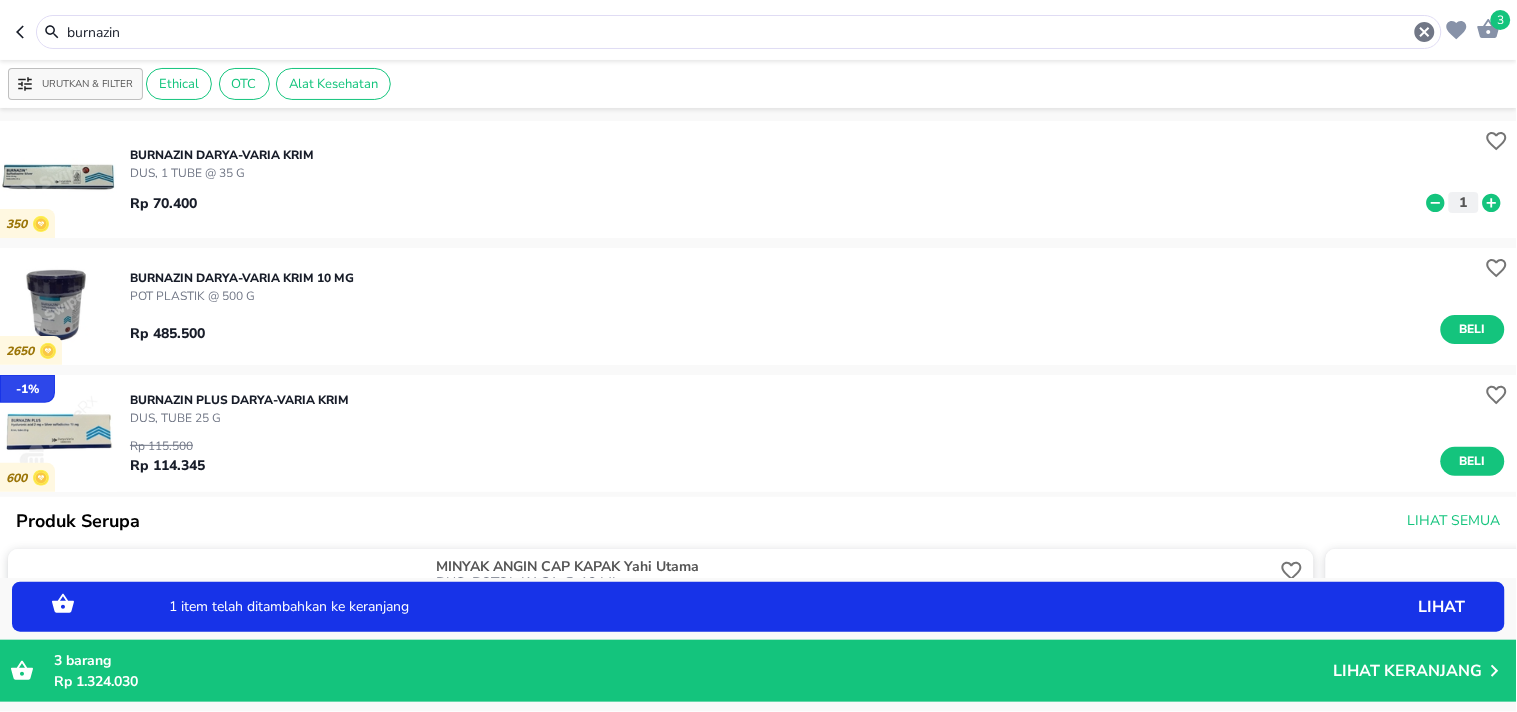 click 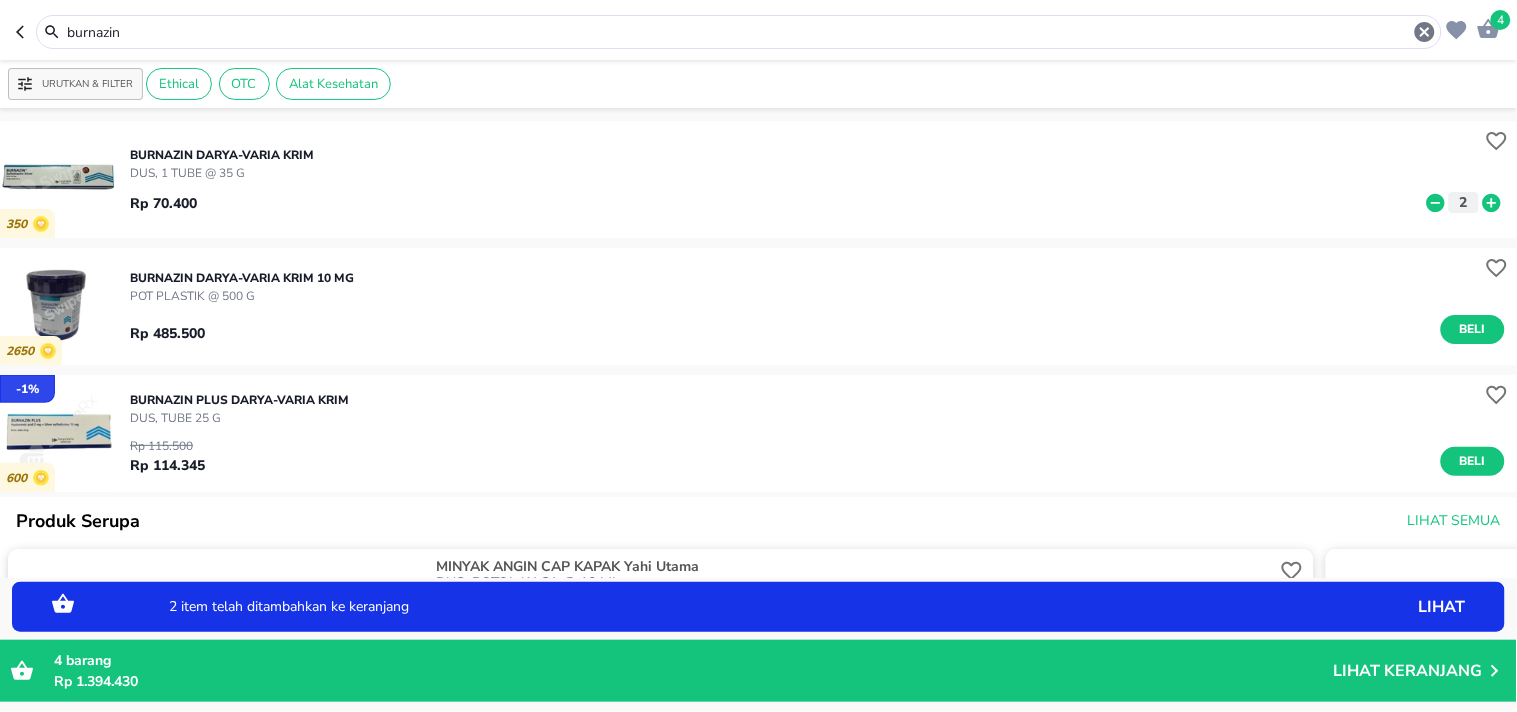 click 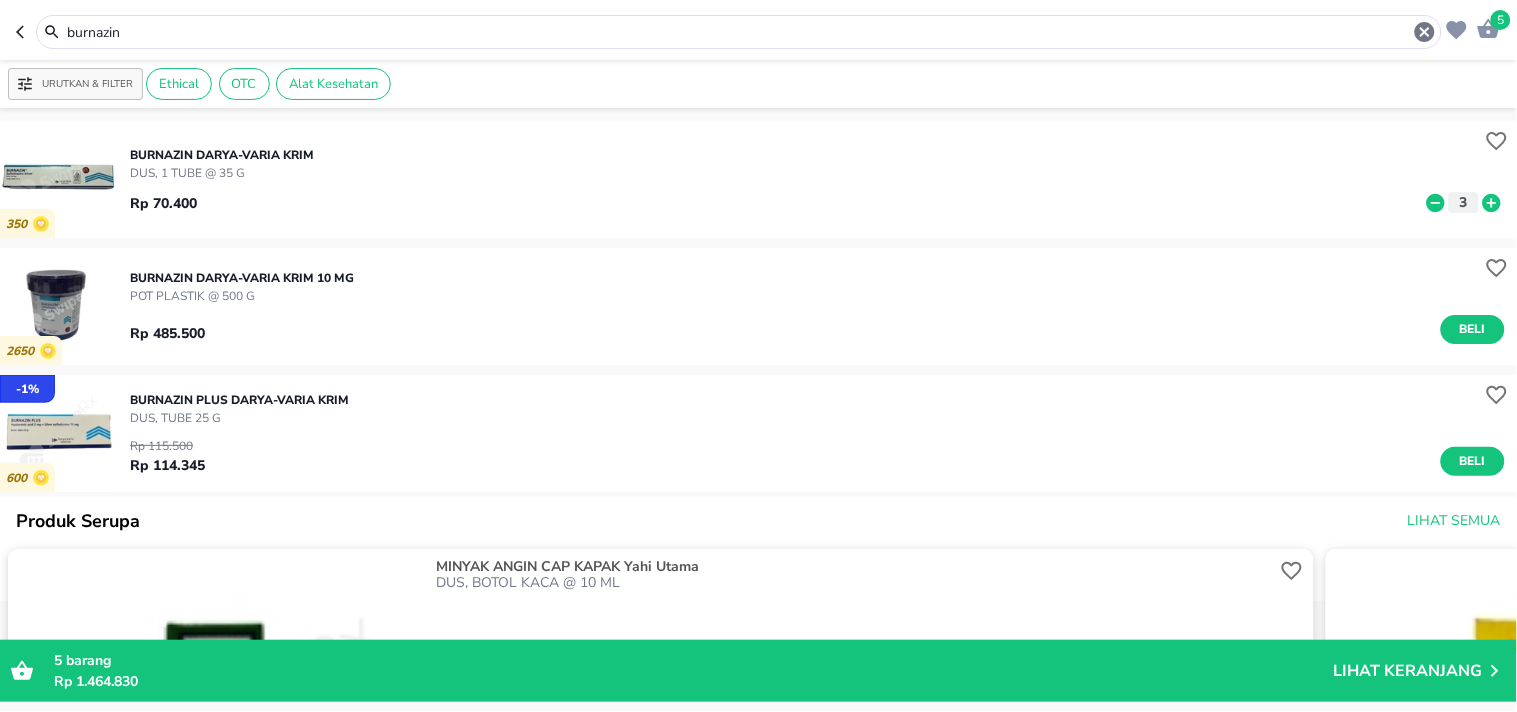 drag, startPoint x: 140, startPoint y: 32, endPoint x: 0, endPoint y: 41, distance: 140.28899 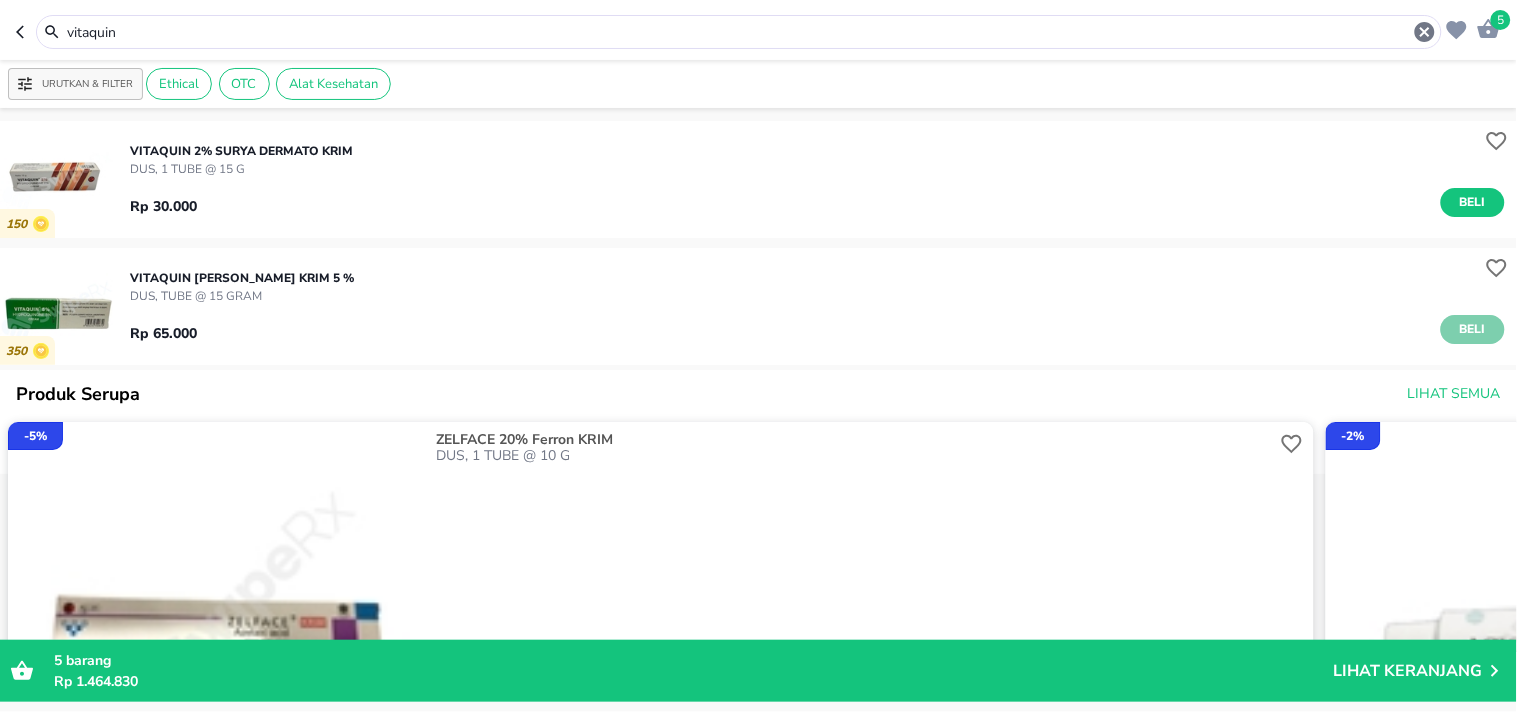 click on "Beli" at bounding box center [1473, 329] 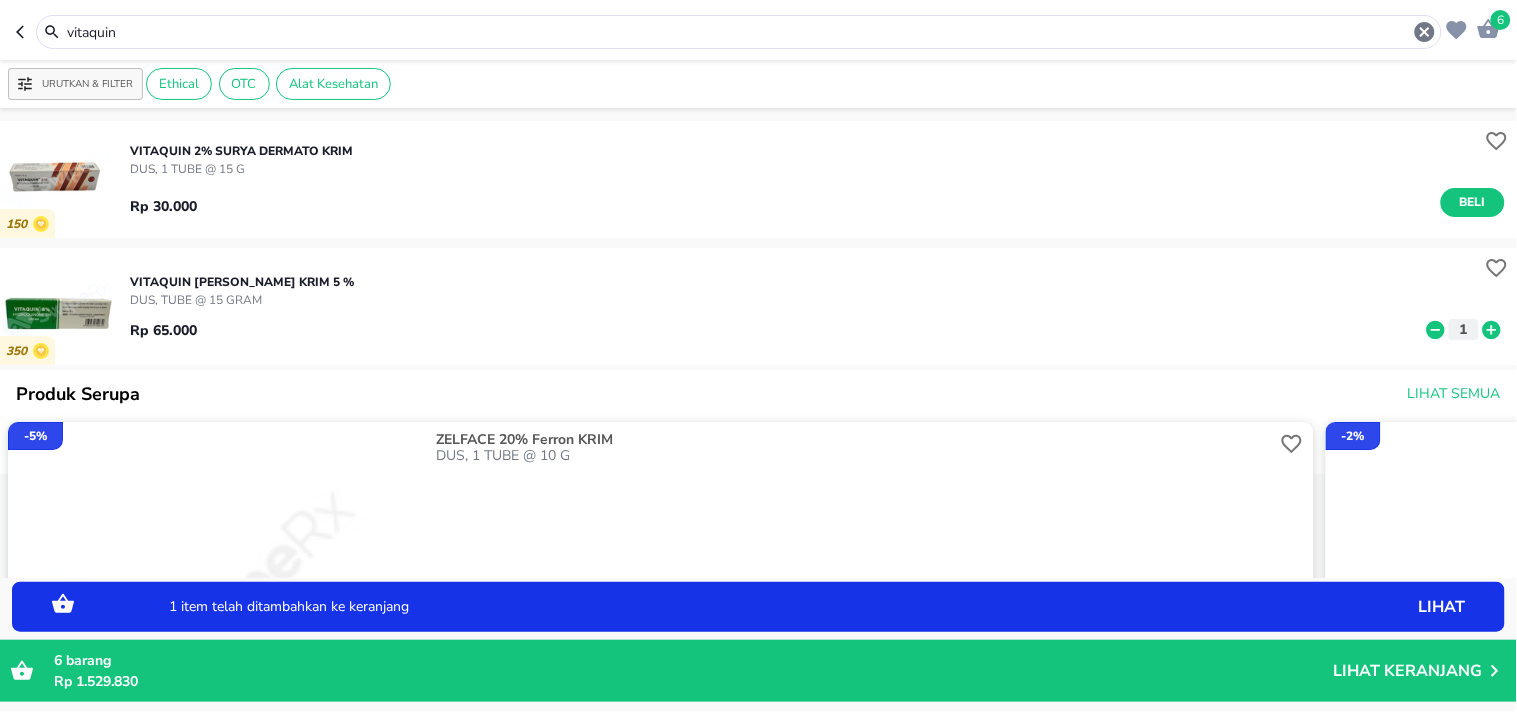 click 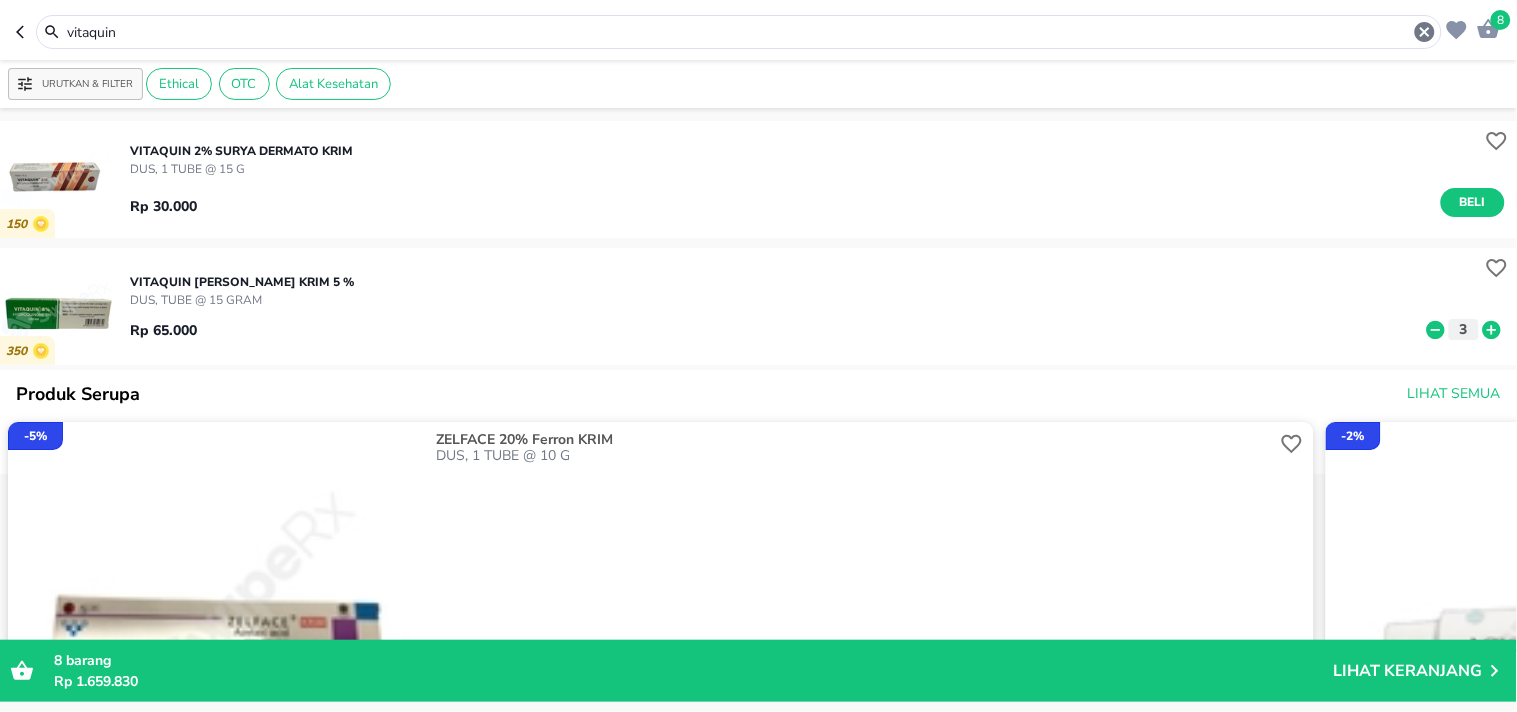 drag, startPoint x: 218, startPoint y: 36, endPoint x: 0, endPoint y: 3, distance: 220.48357 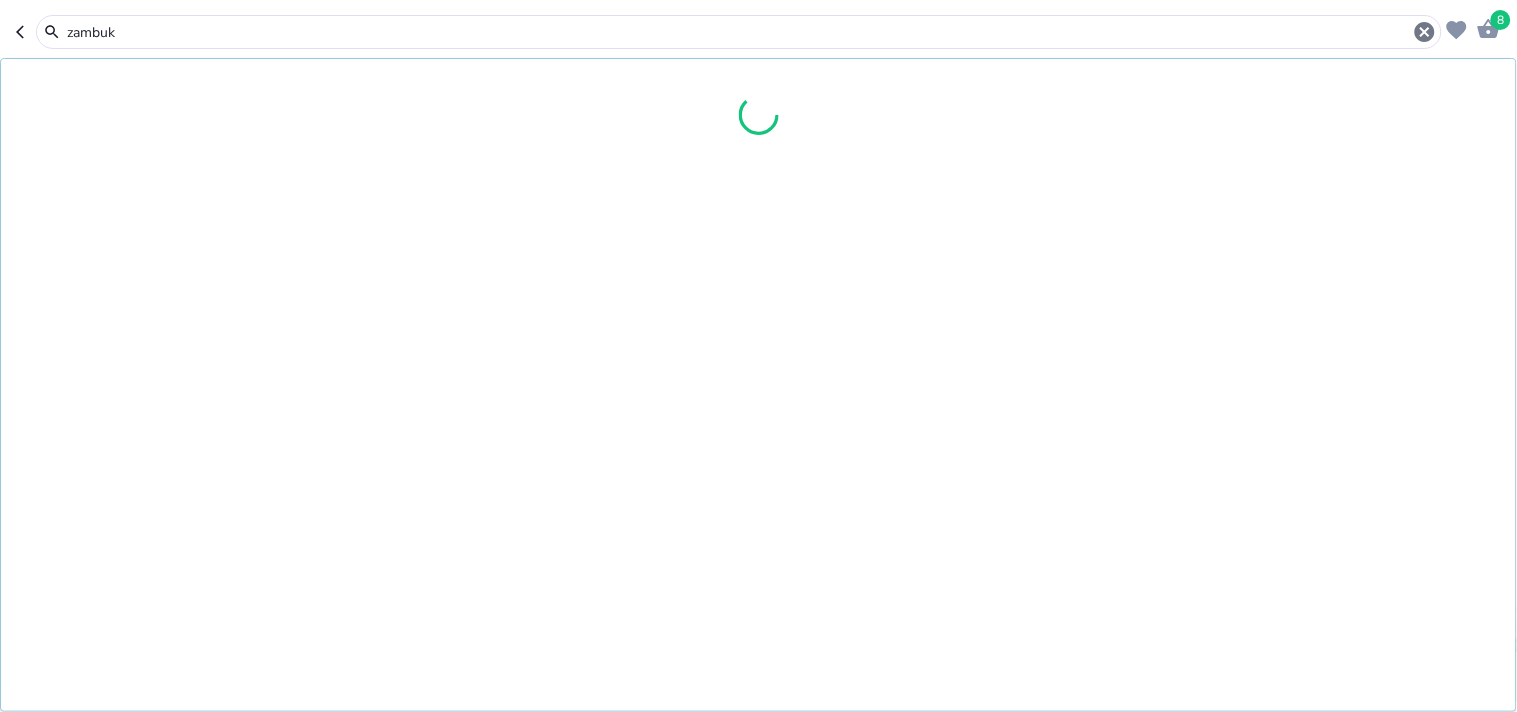 type on "zambuk" 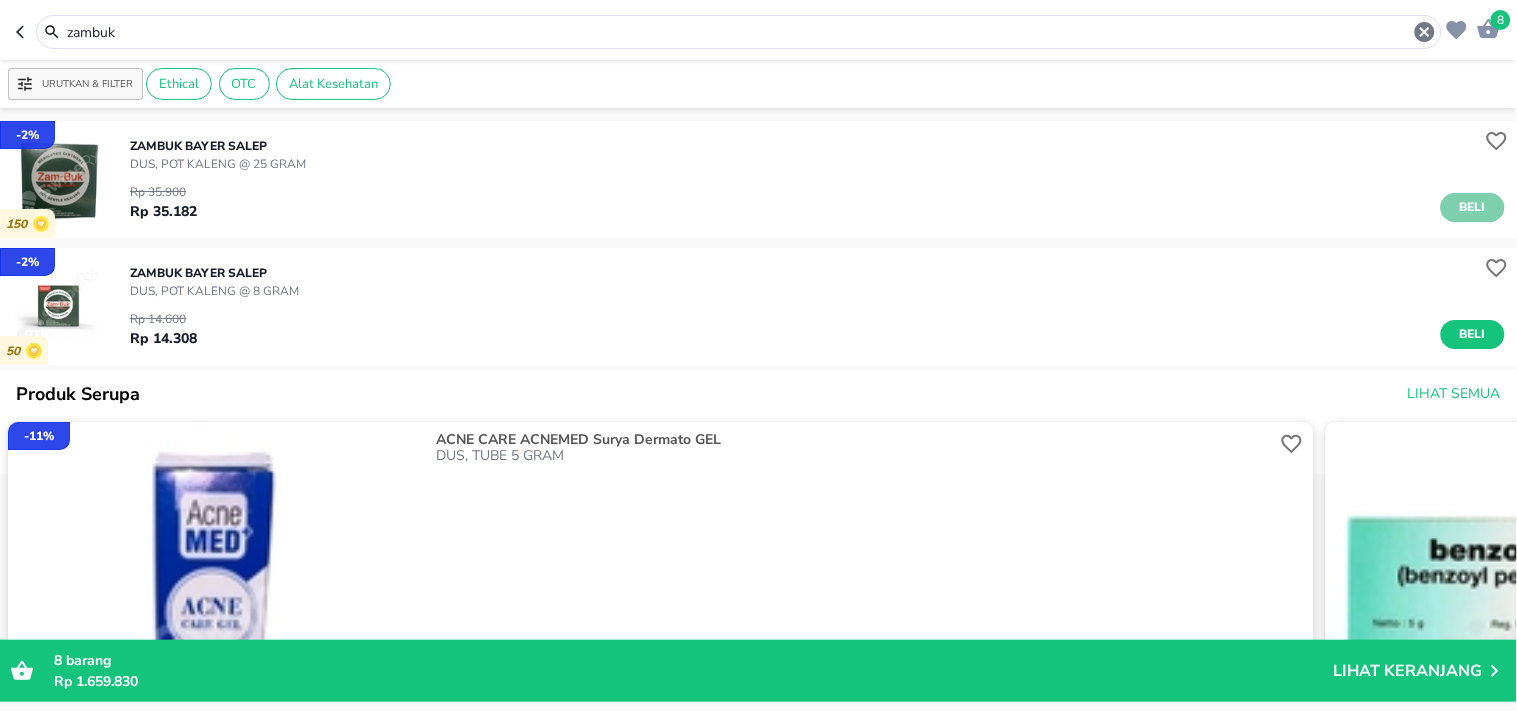 click on "Beli" at bounding box center [1473, 207] 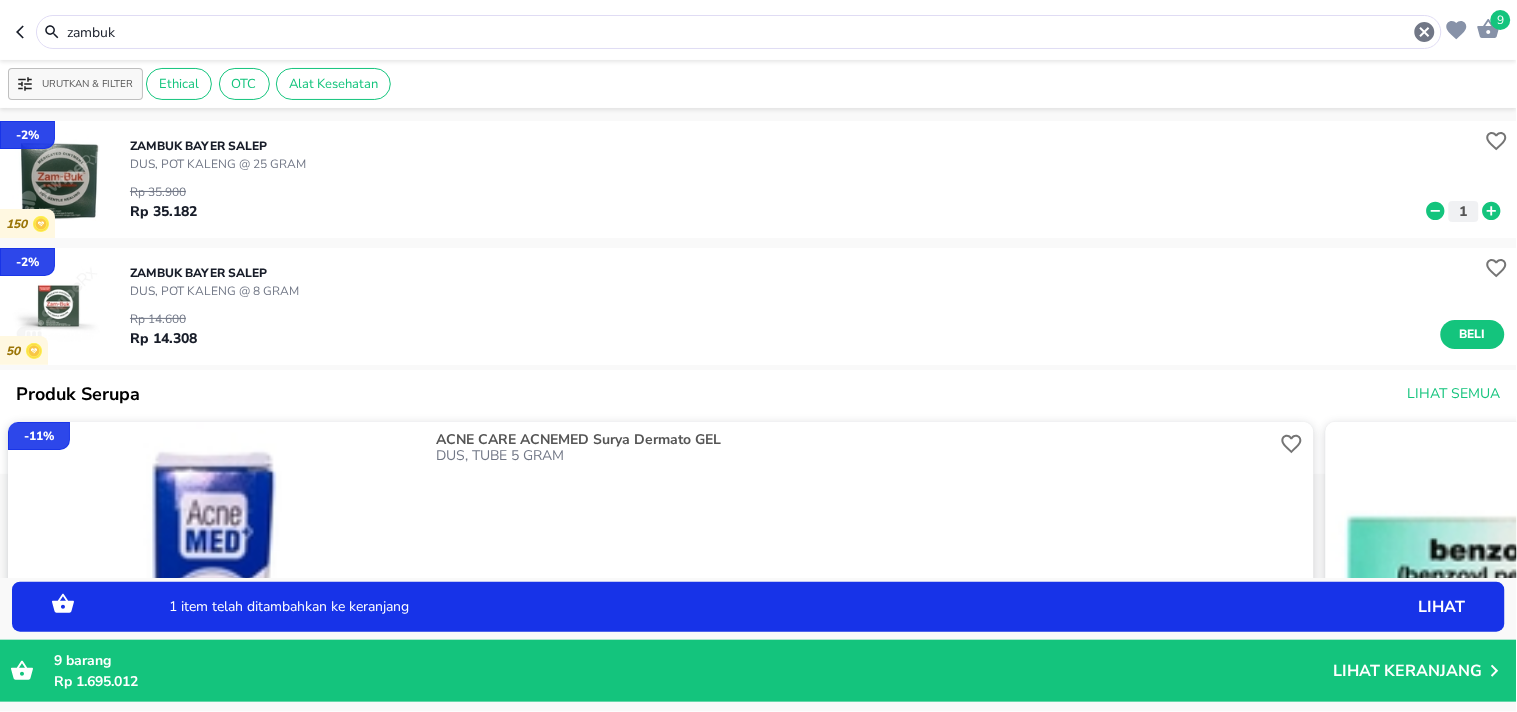 click on "ZAMBUK Bayer SALEP DUS, POT KALENG @ 25 GRAM Rp 35.900 Rp 35.182 1" at bounding box center (823, 179) 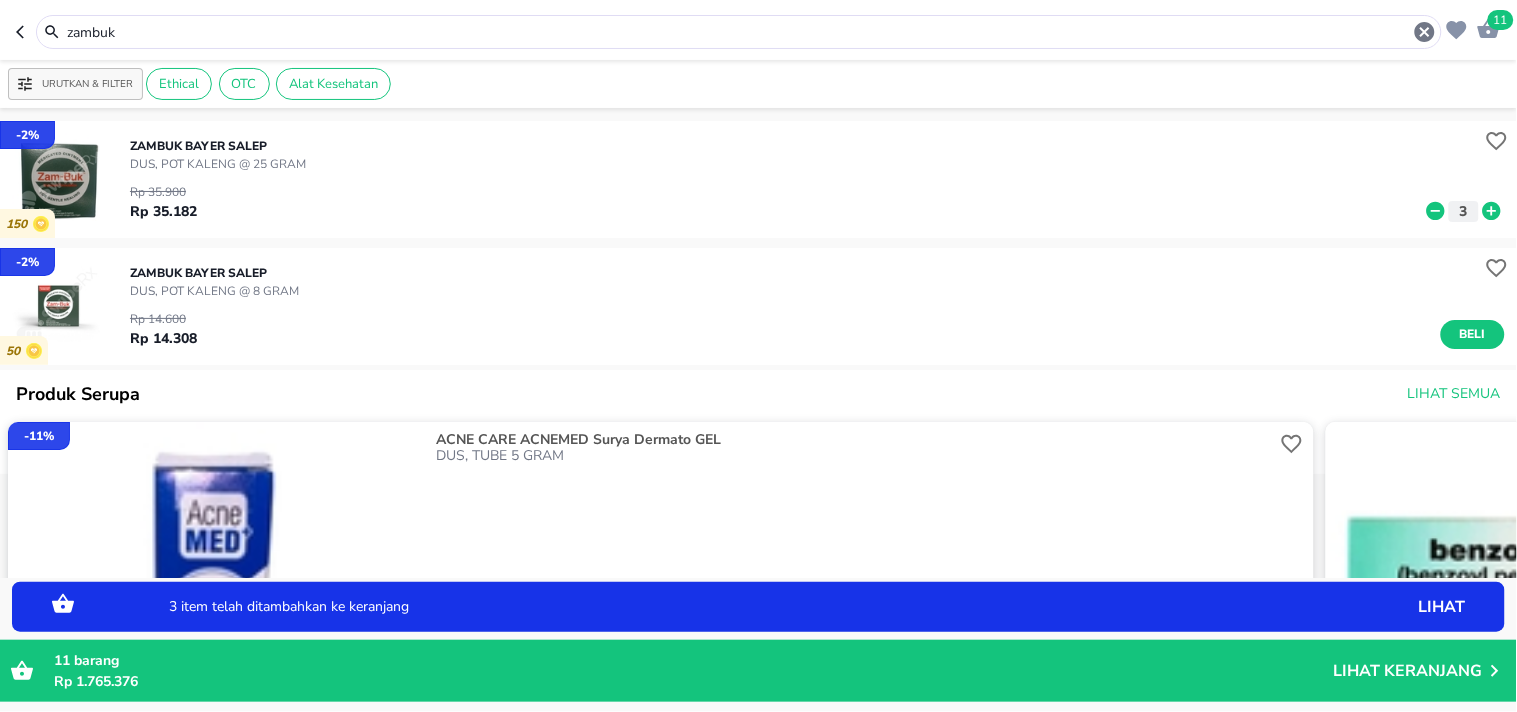 click 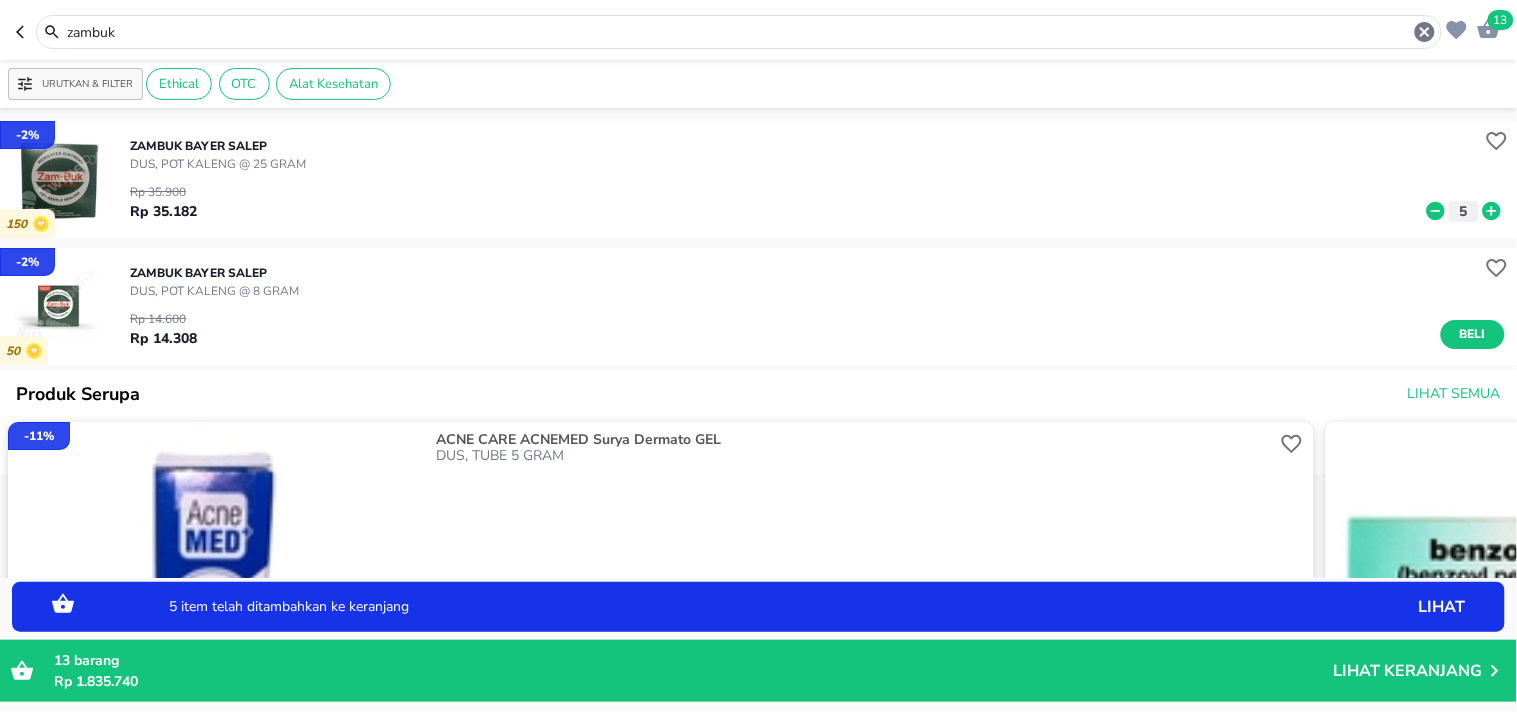 click 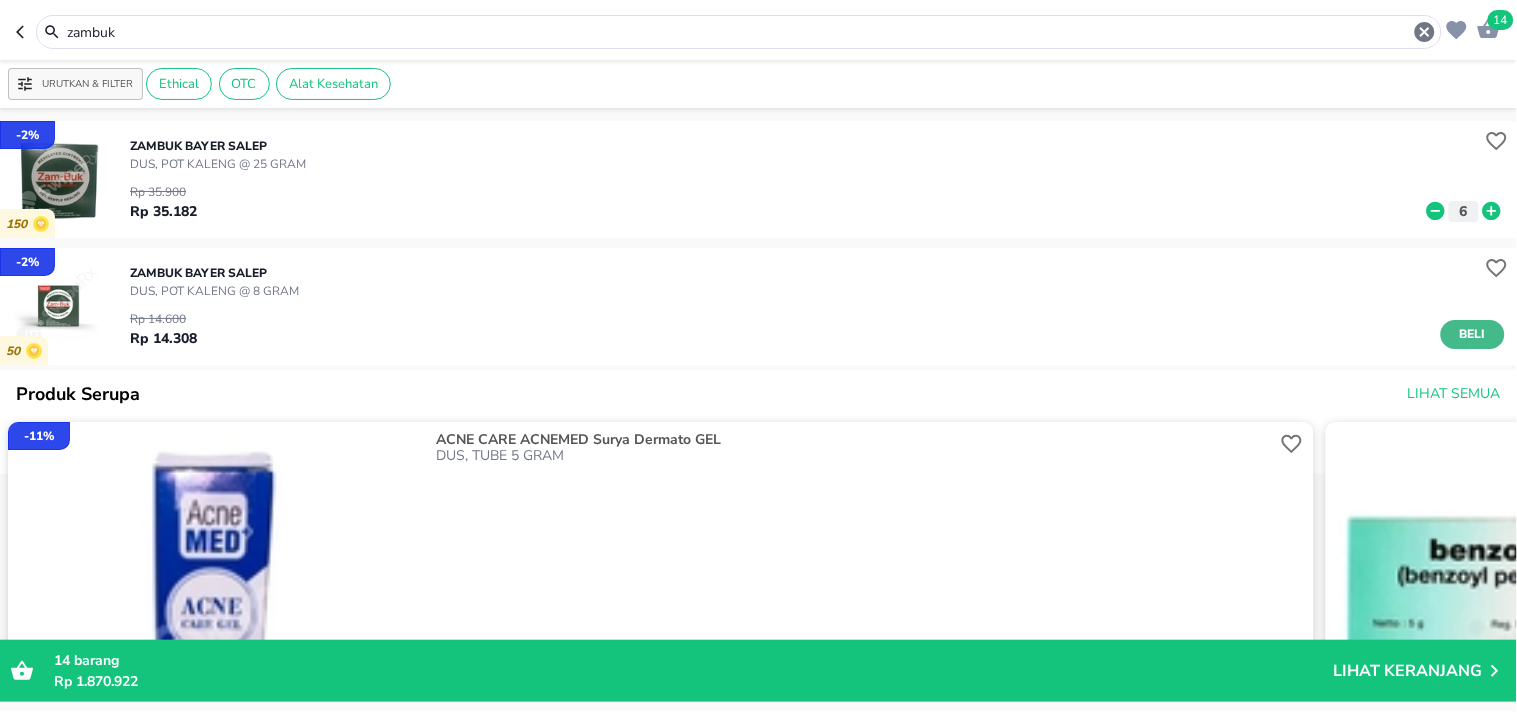click on "Beli" at bounding box center [1473, 334] 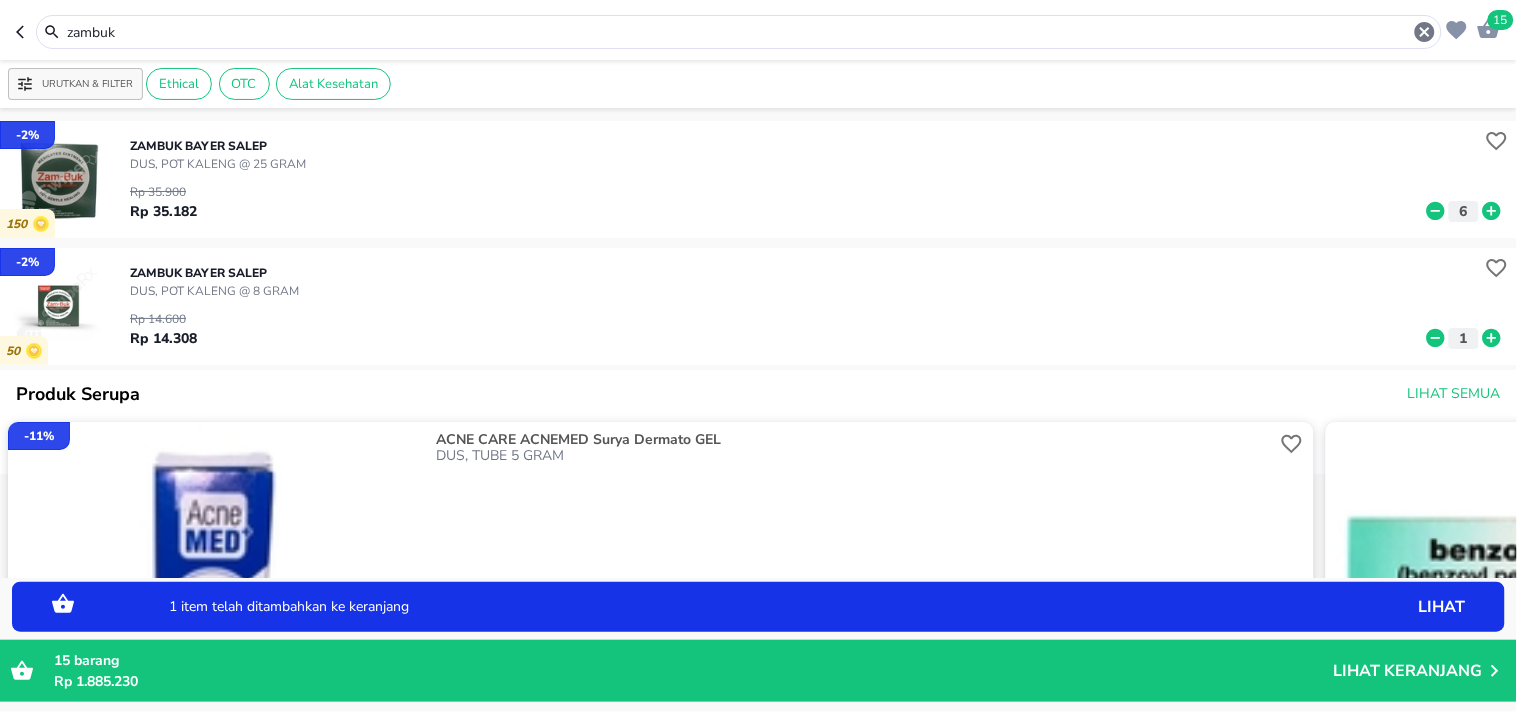 click 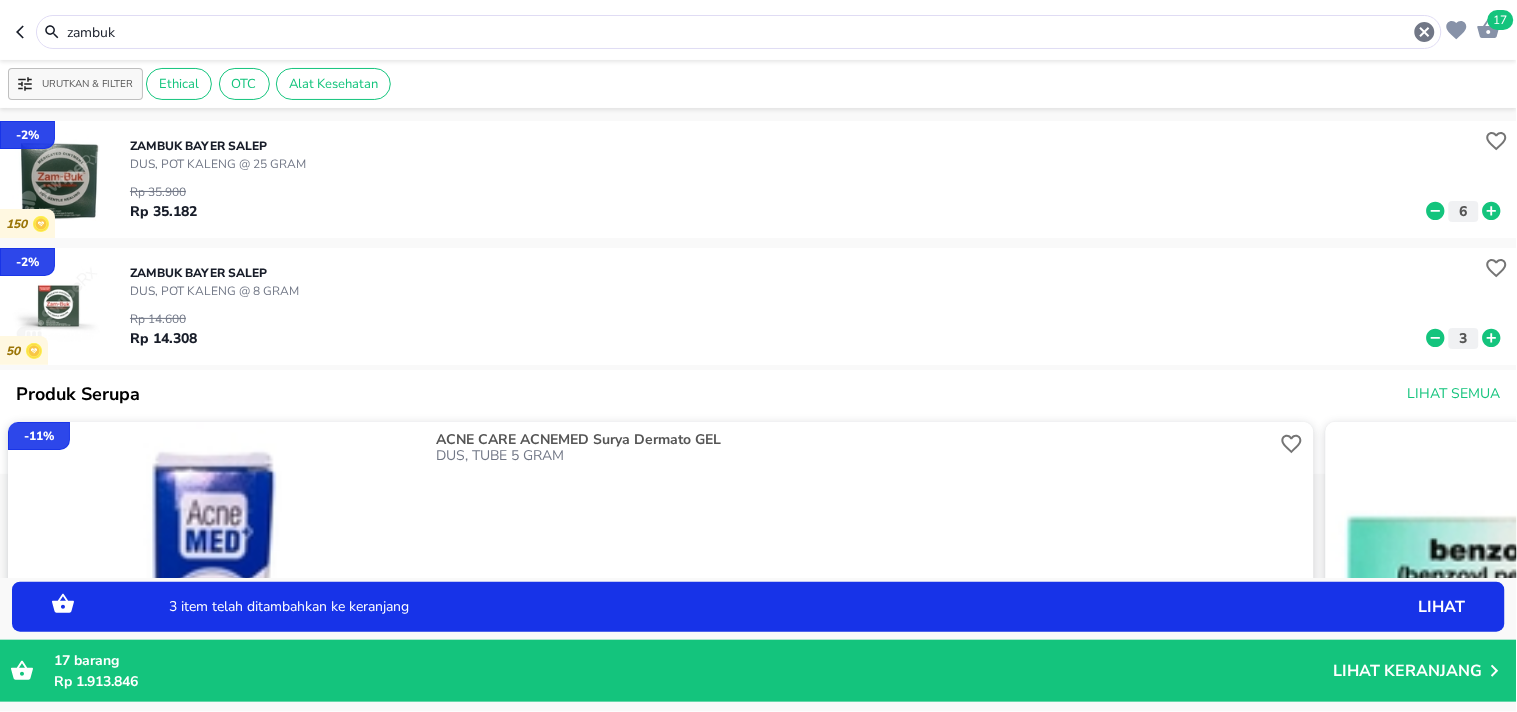 click on "17" at bounding box center (1501, 20) 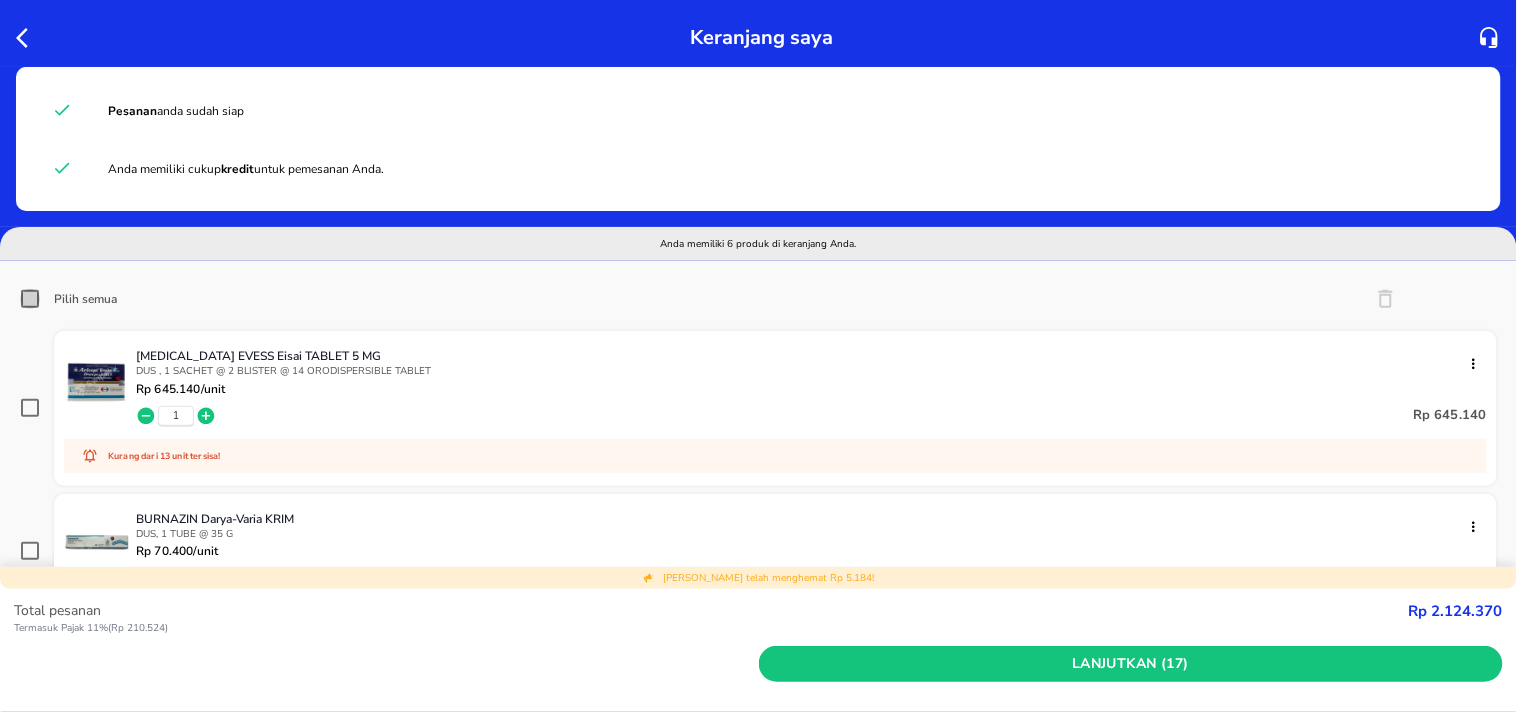 click on "Pilih semua" at bounding box center [30, 299] 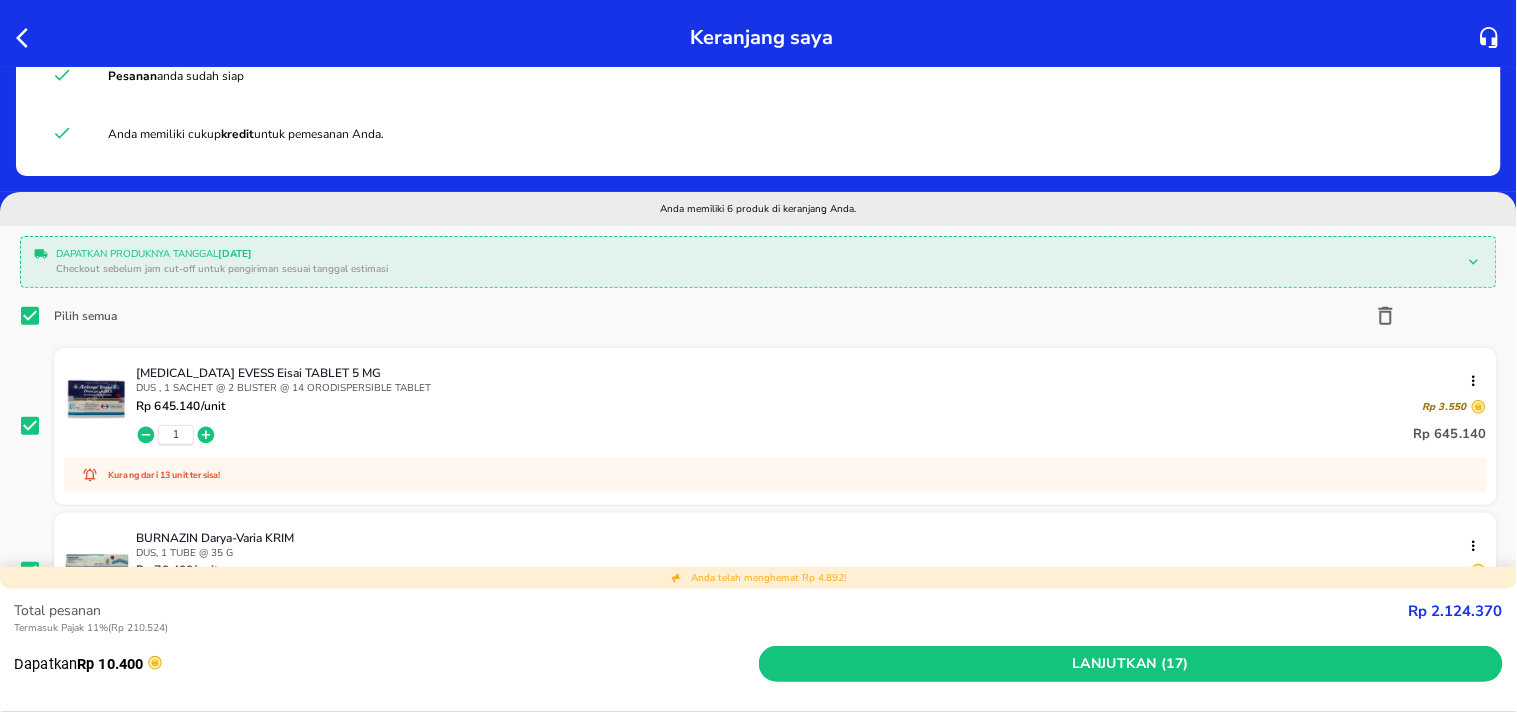 scroll, scrollTop: 0, scrollLeft: 0, axis: both 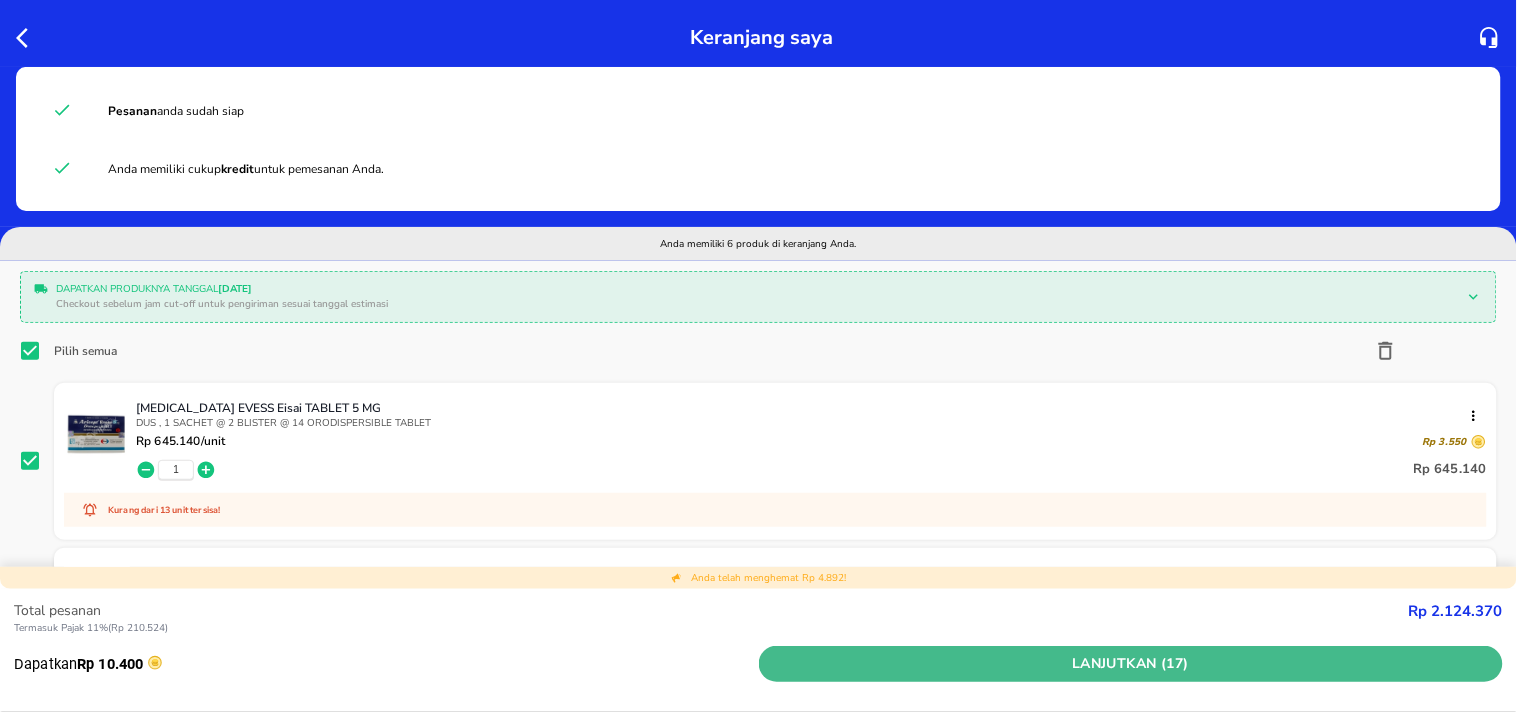 click on "Lanjutkan (17)" at bounding box center (1131, 664) 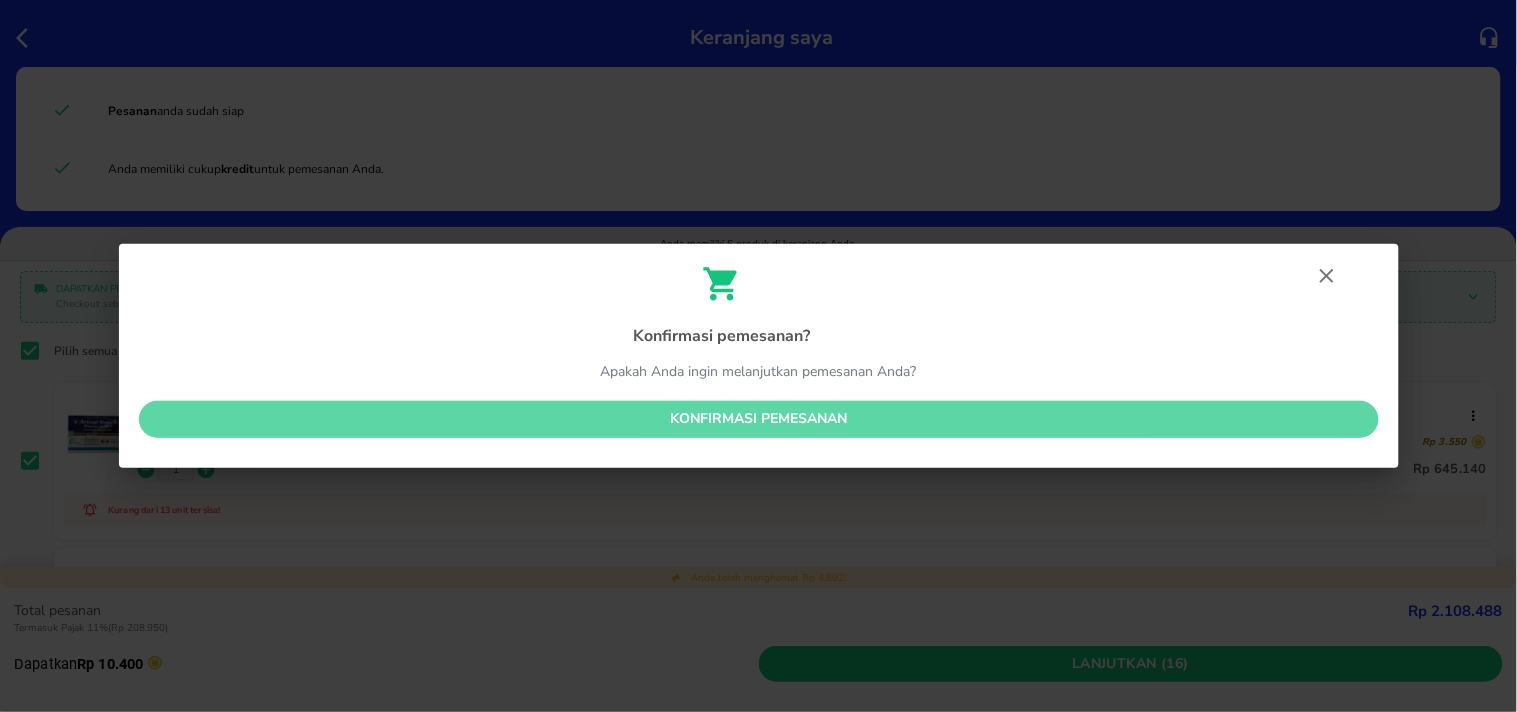 click on "Konfirmasi pemesanan" at bounding box center (759, 419) 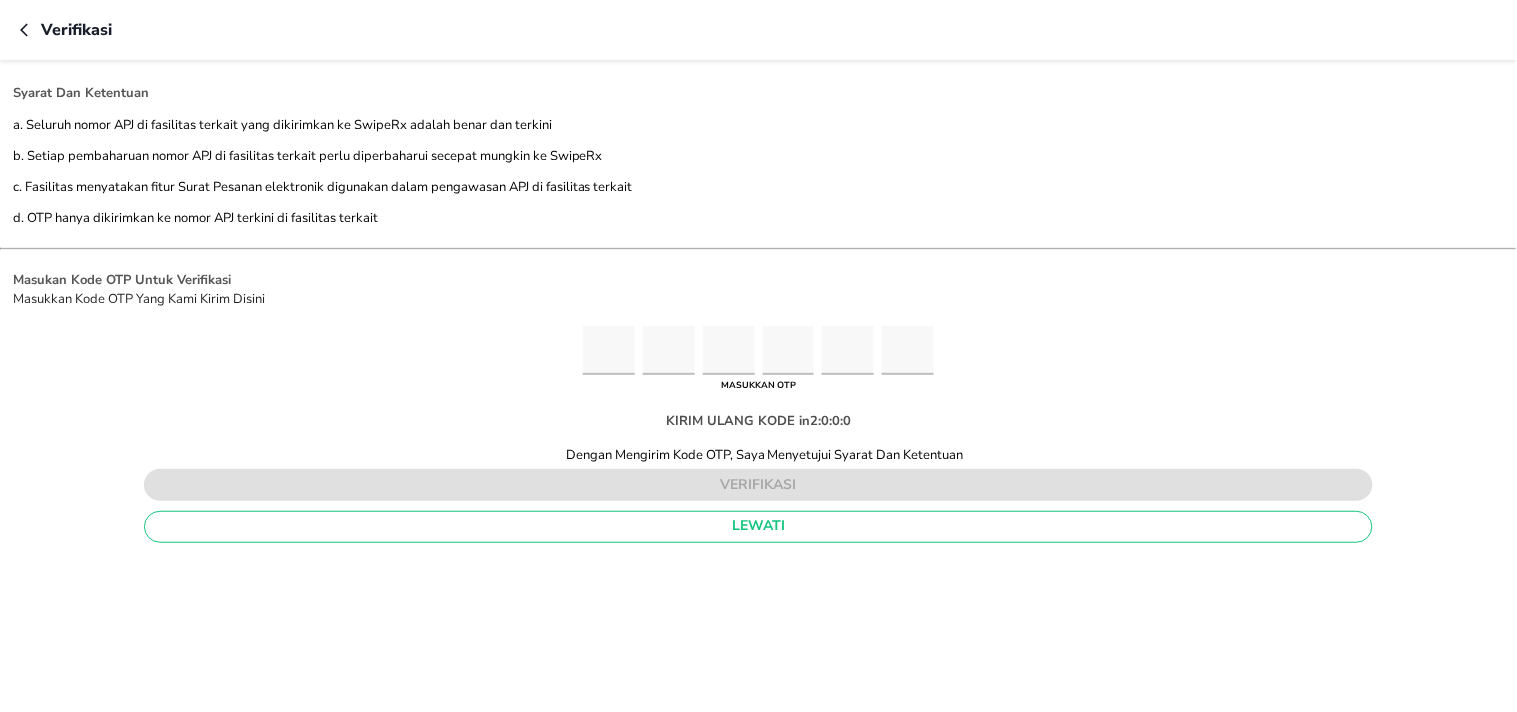 click at bounding box center (609, 350) 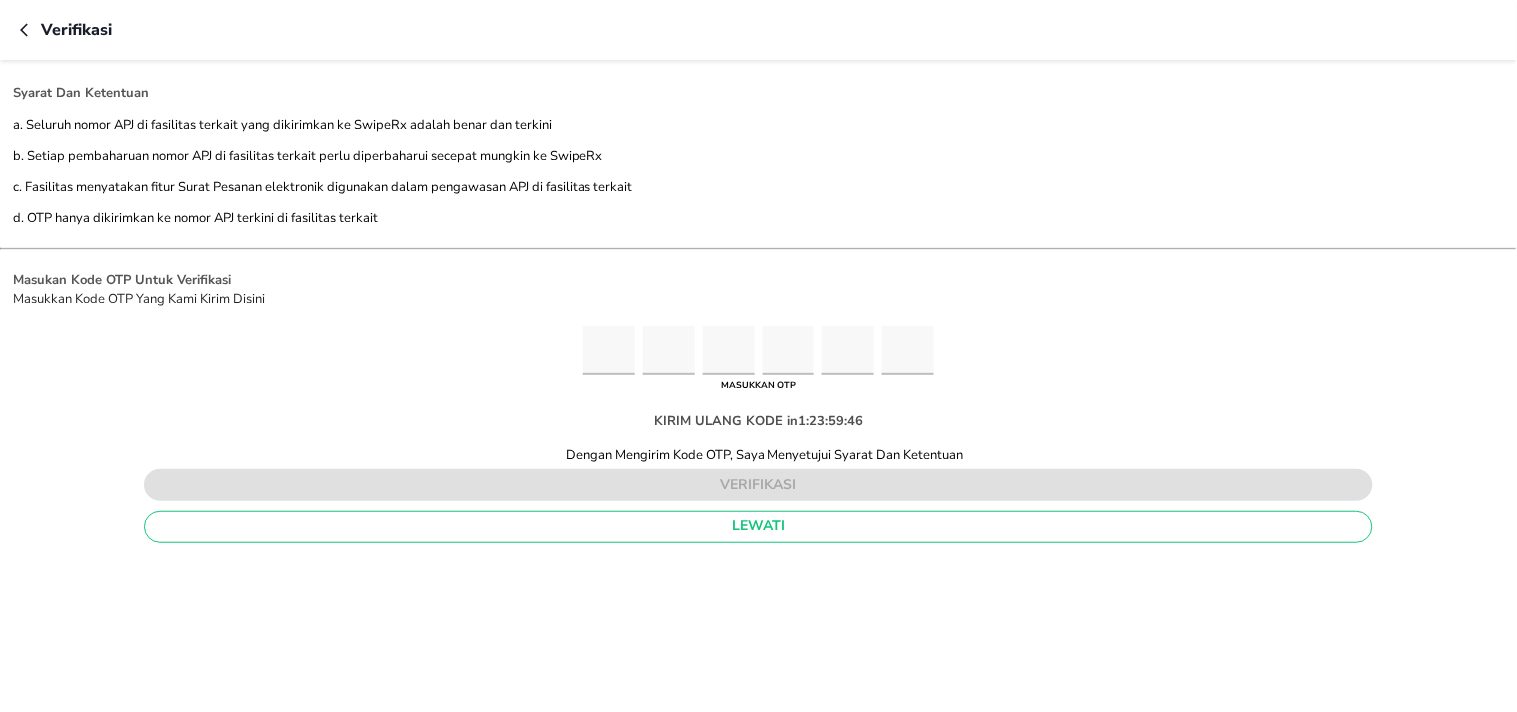 type on "8" 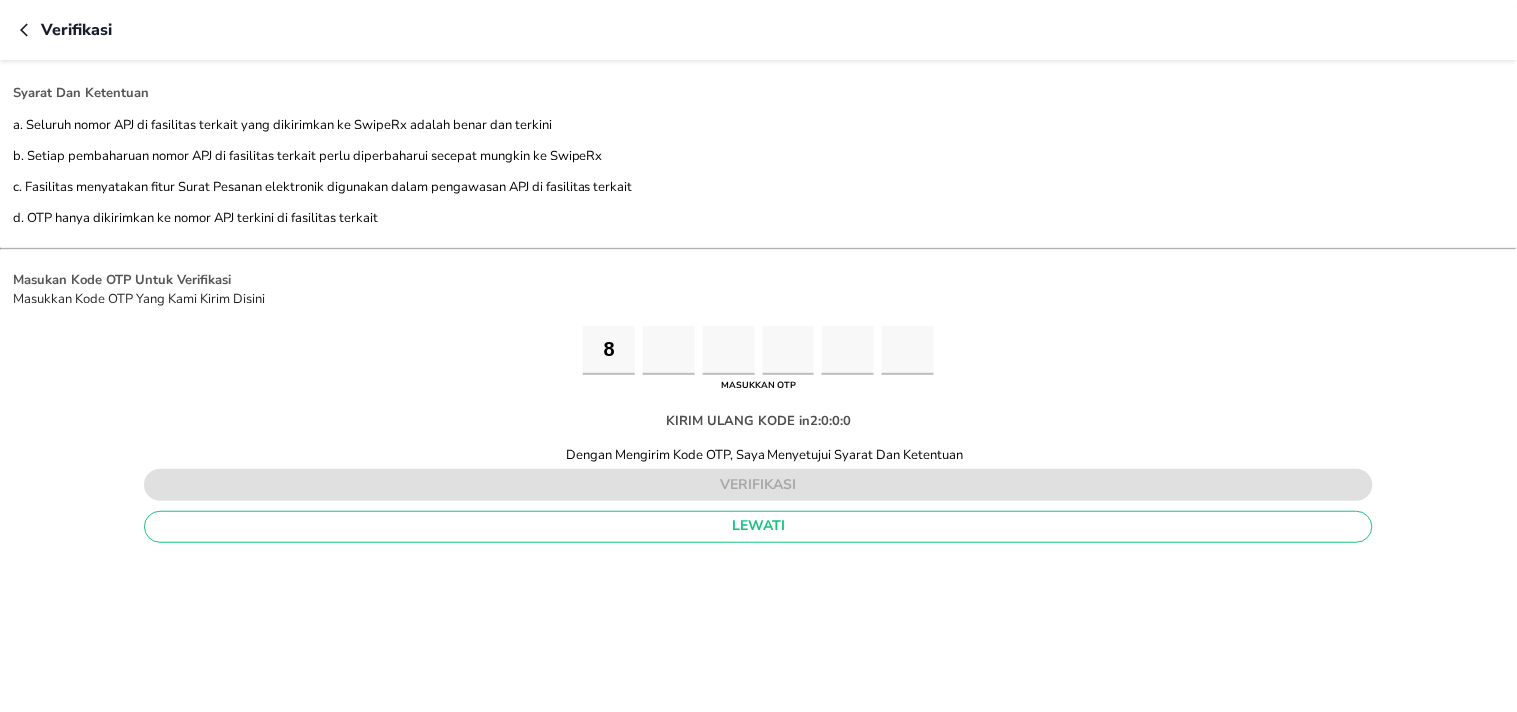 type on "4" 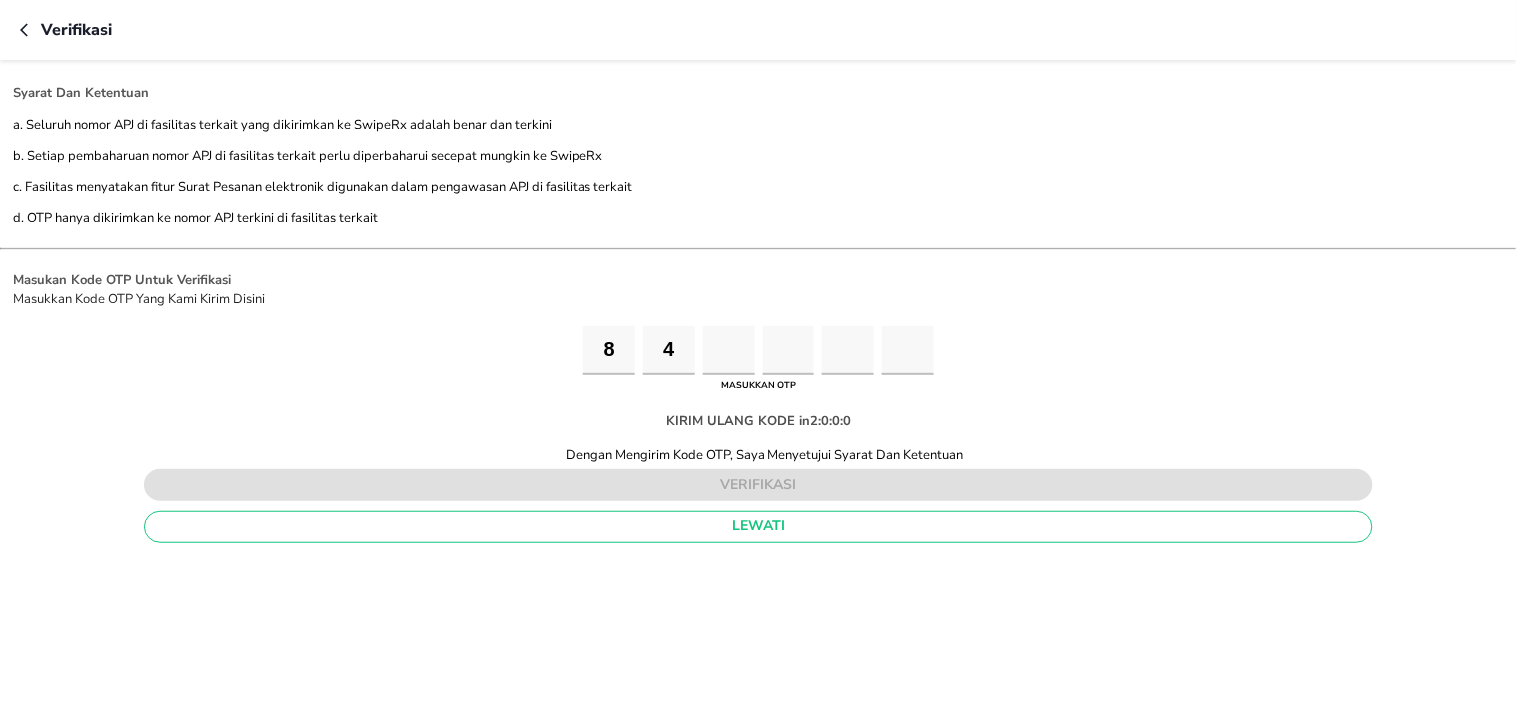 type on "5" 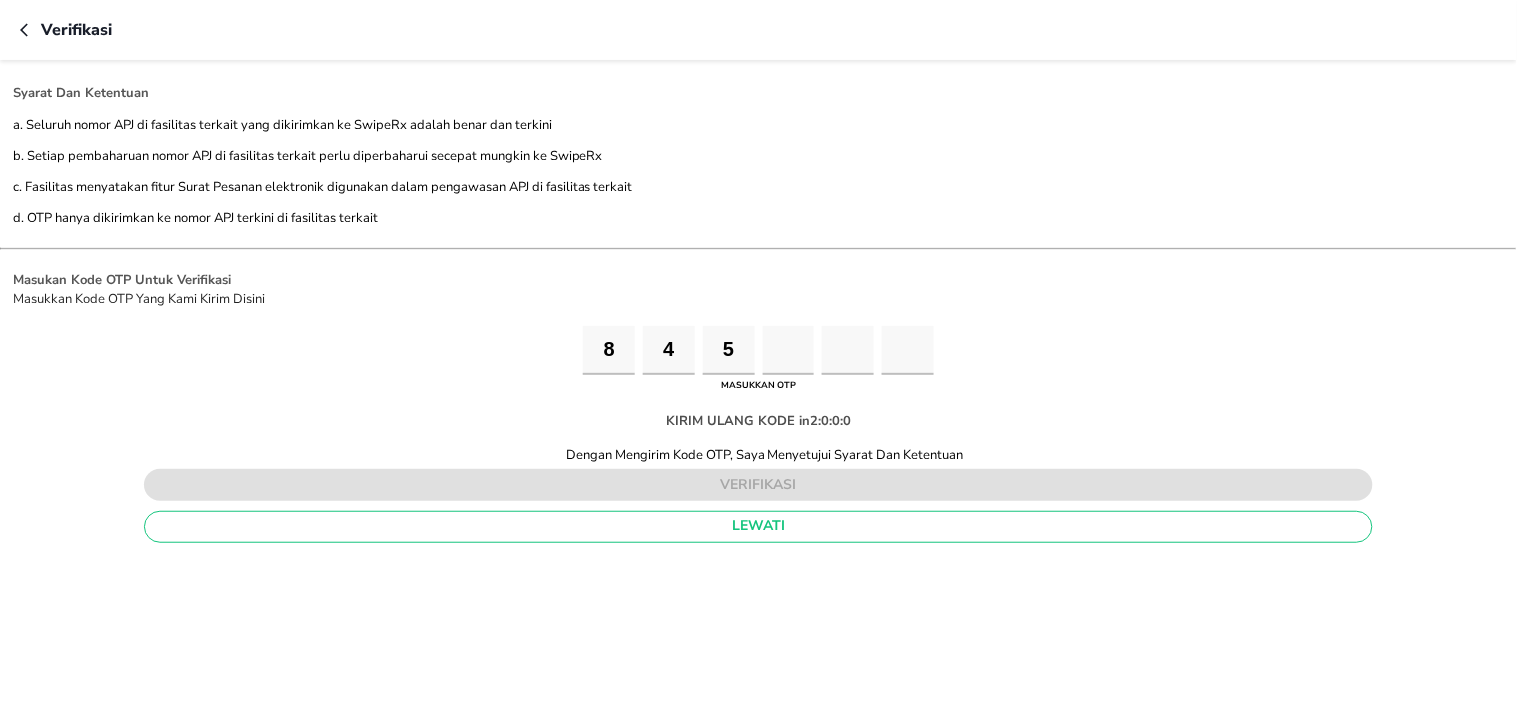 type on "6" 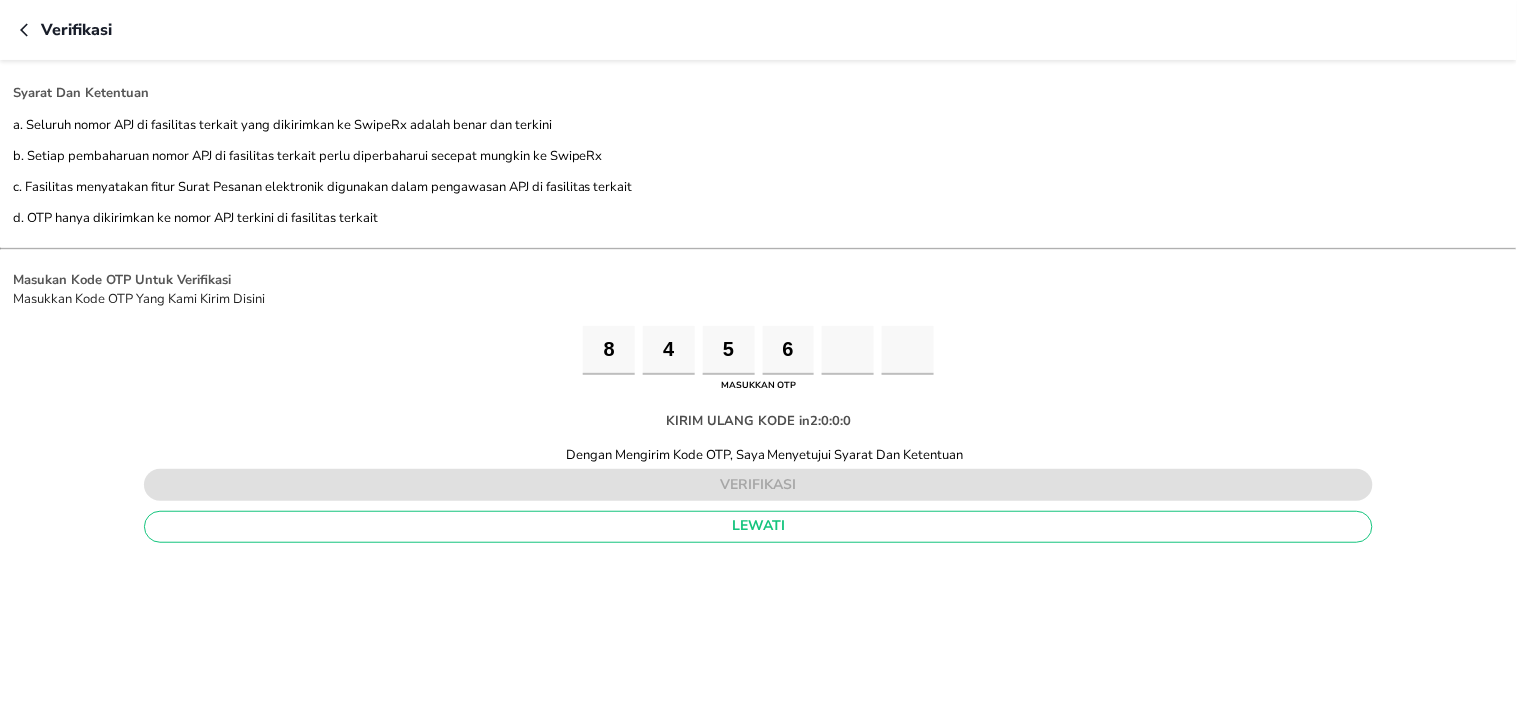 type on "7" 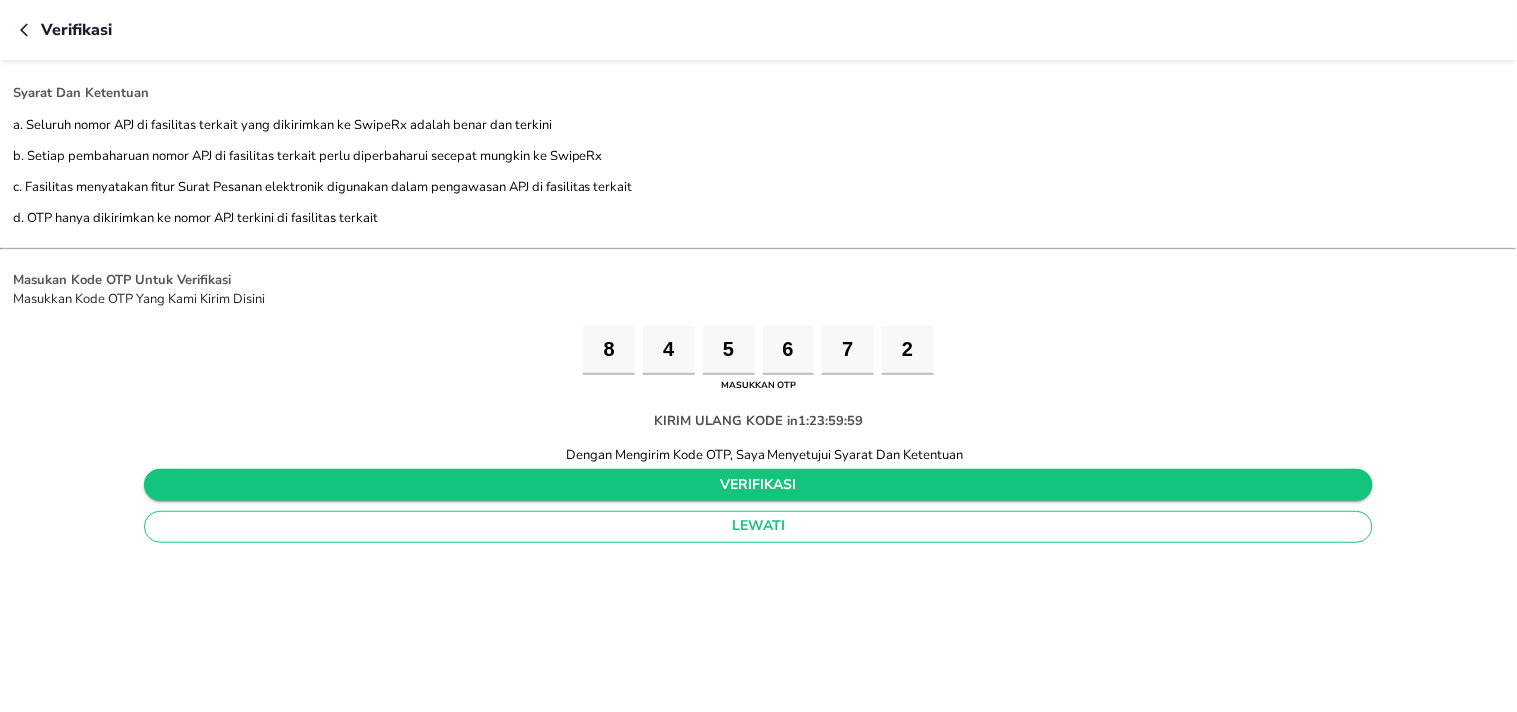 type on "2" 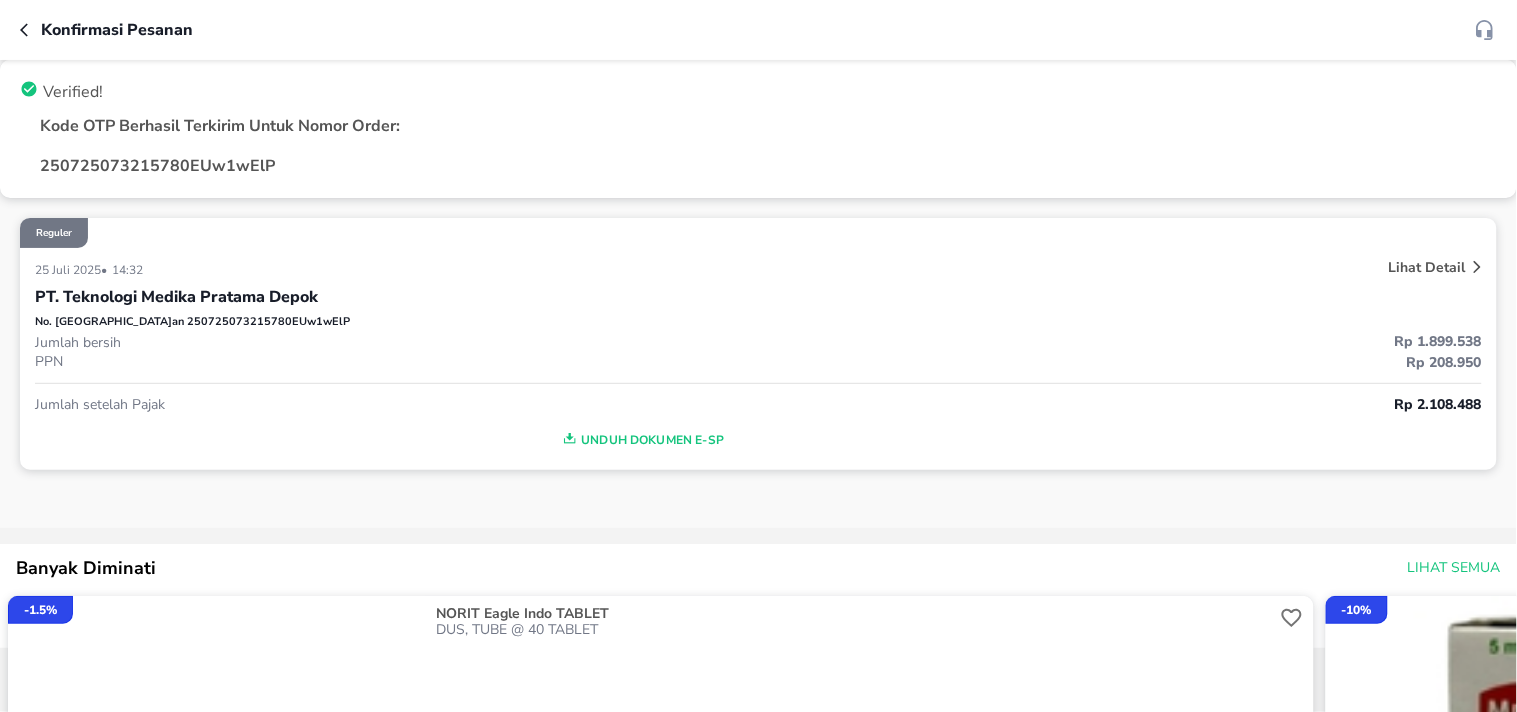 click on "Unduh Dokumen e-SP" at bounding box center [642, 440] 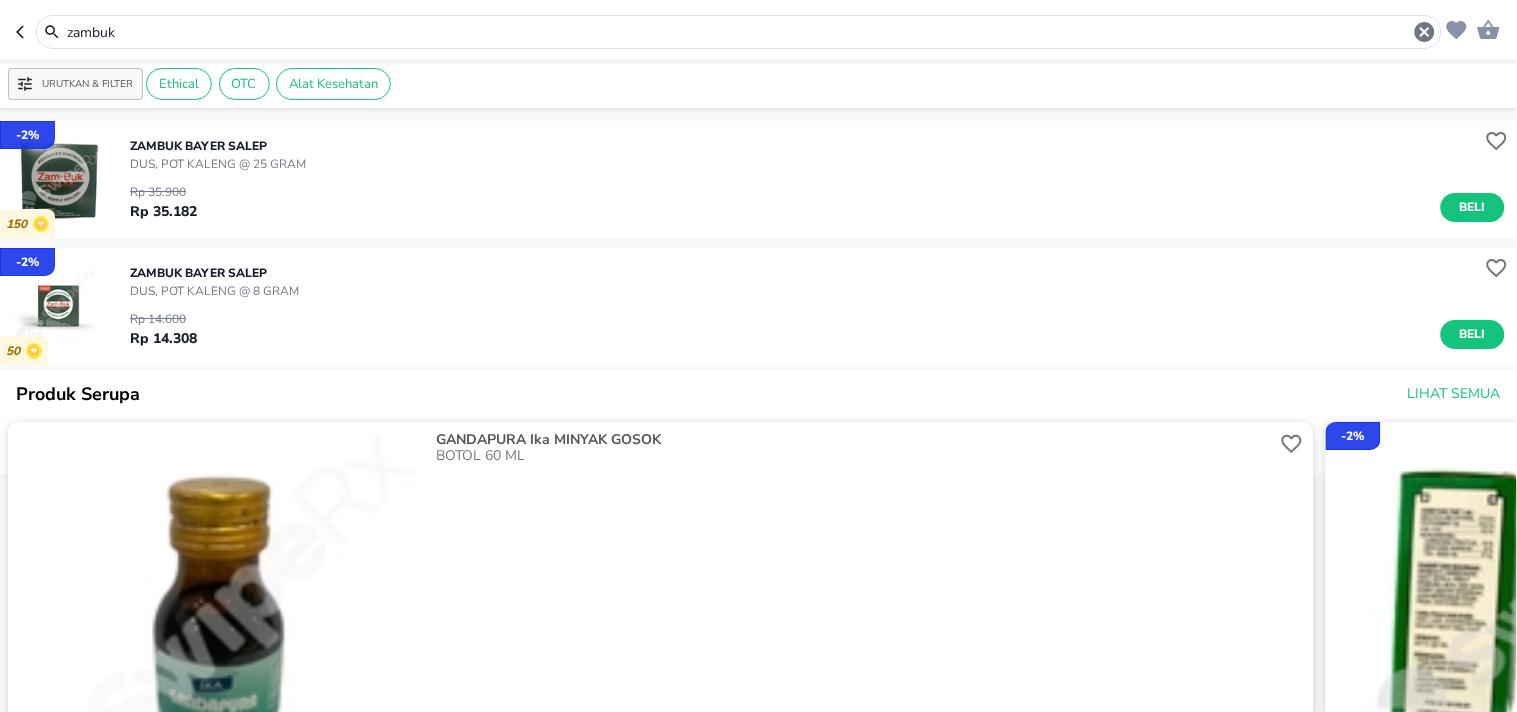 drag, startPoint x: 125, startPoint y: 28, endPoint x: 0, endPoint y: -3, distance: 128.78665 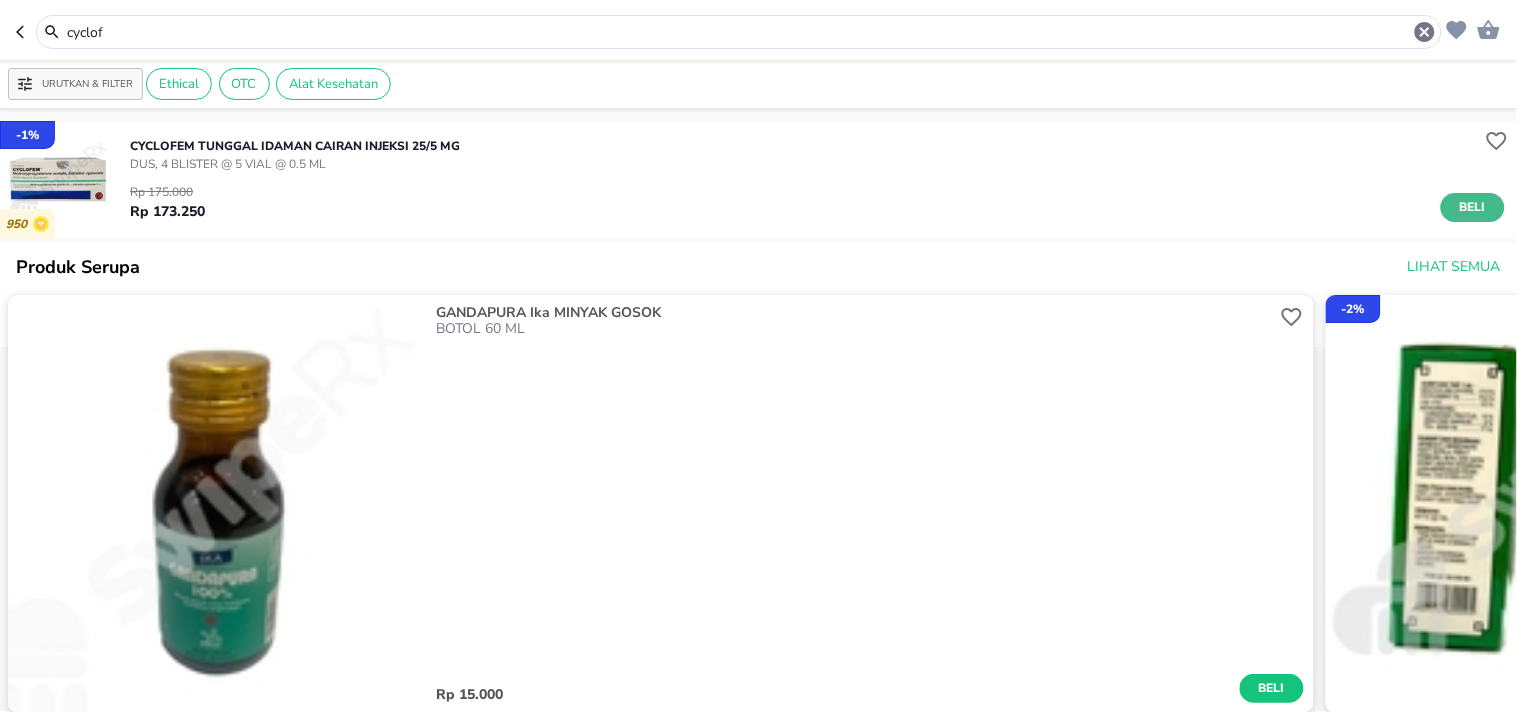 click on "Beli" at bounding box center (1473, 207) 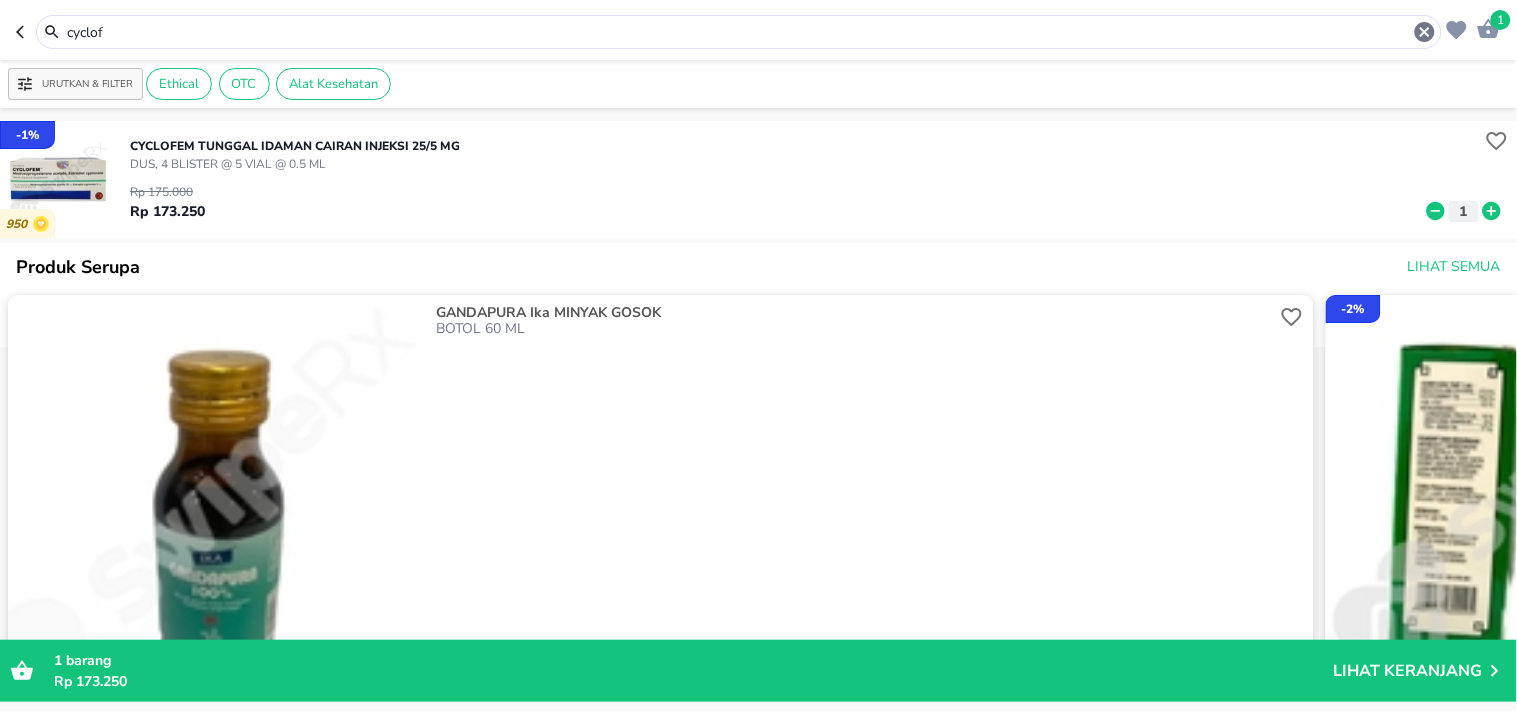 drag, startPoint x: 133, startPoint y: 42, endPoint x: 47, endPoint y: 17, distance: 89.560036 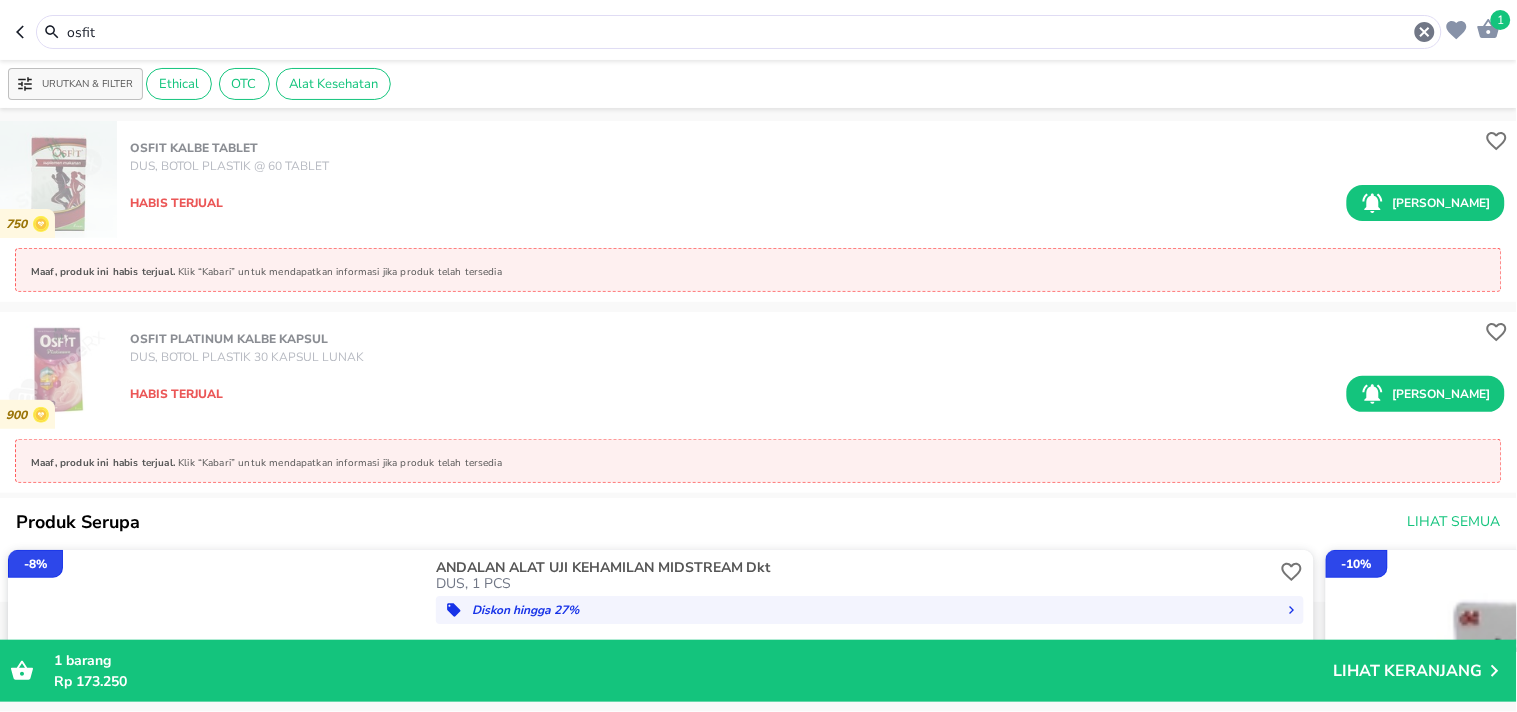 drag, startPoint x: 167, startPoint y: 34, endPoint x: 23, endPoint y: 27, distance: 144.17004 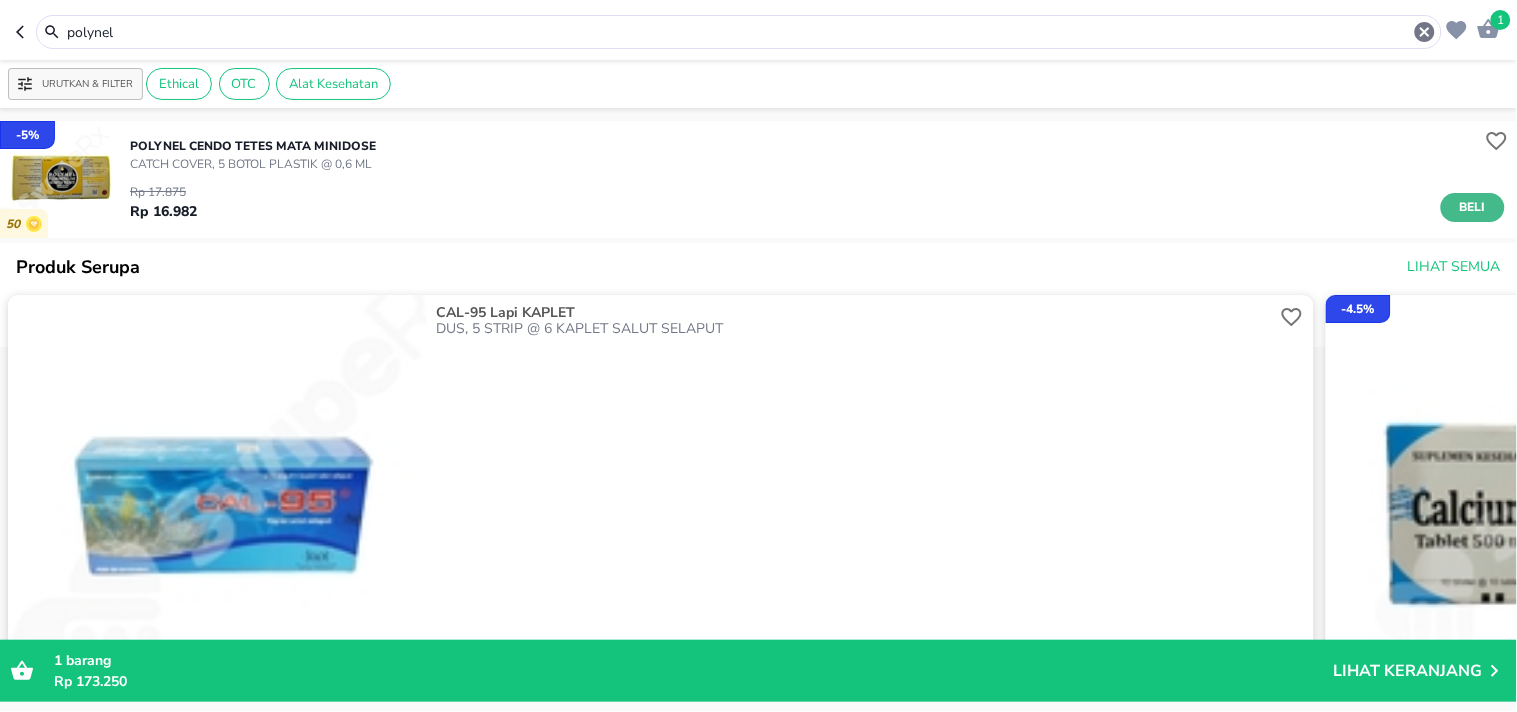click on "Beli" at bounding box center (1473, 207) 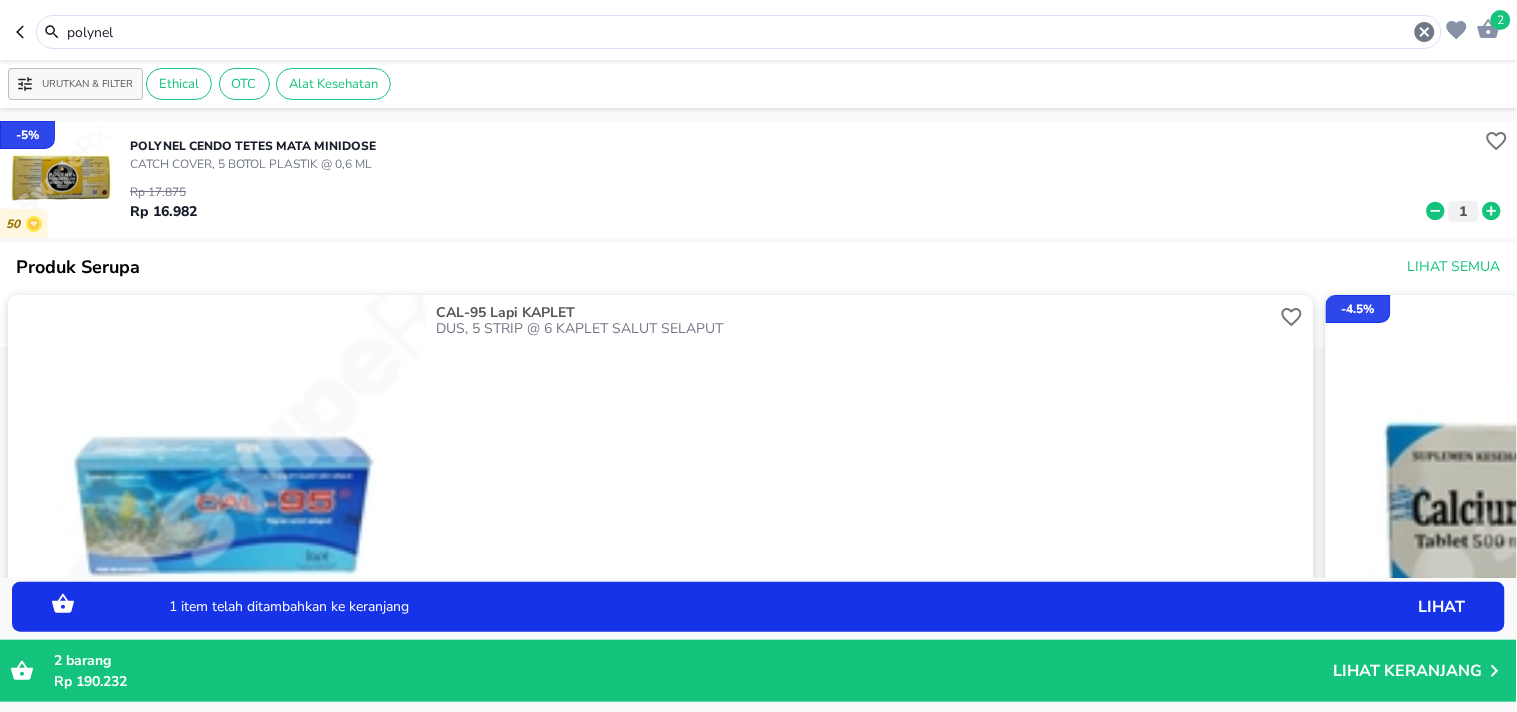 click 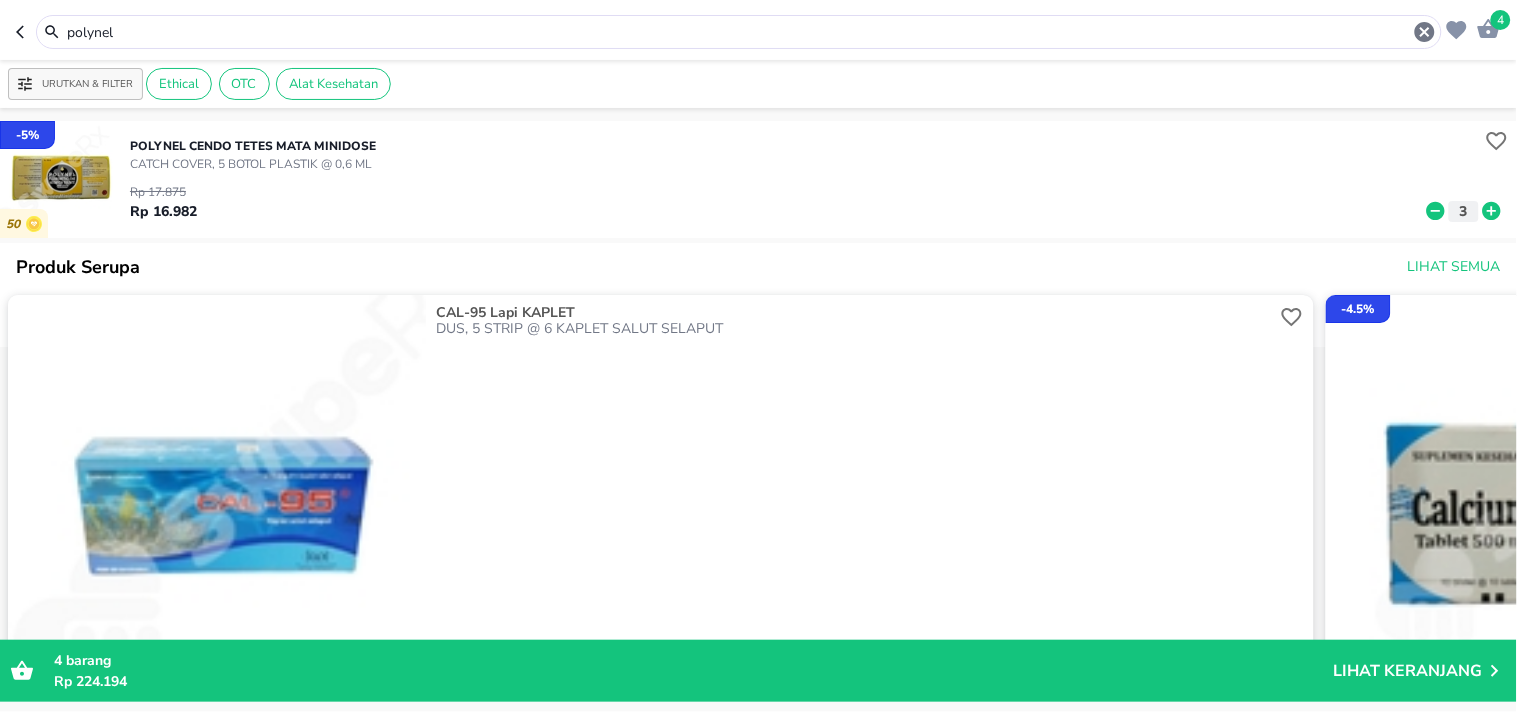 drag, startPoint x: 130, startPoint y: 30, endPoint x: 20, endPoint y: 33, distance: 110.0409 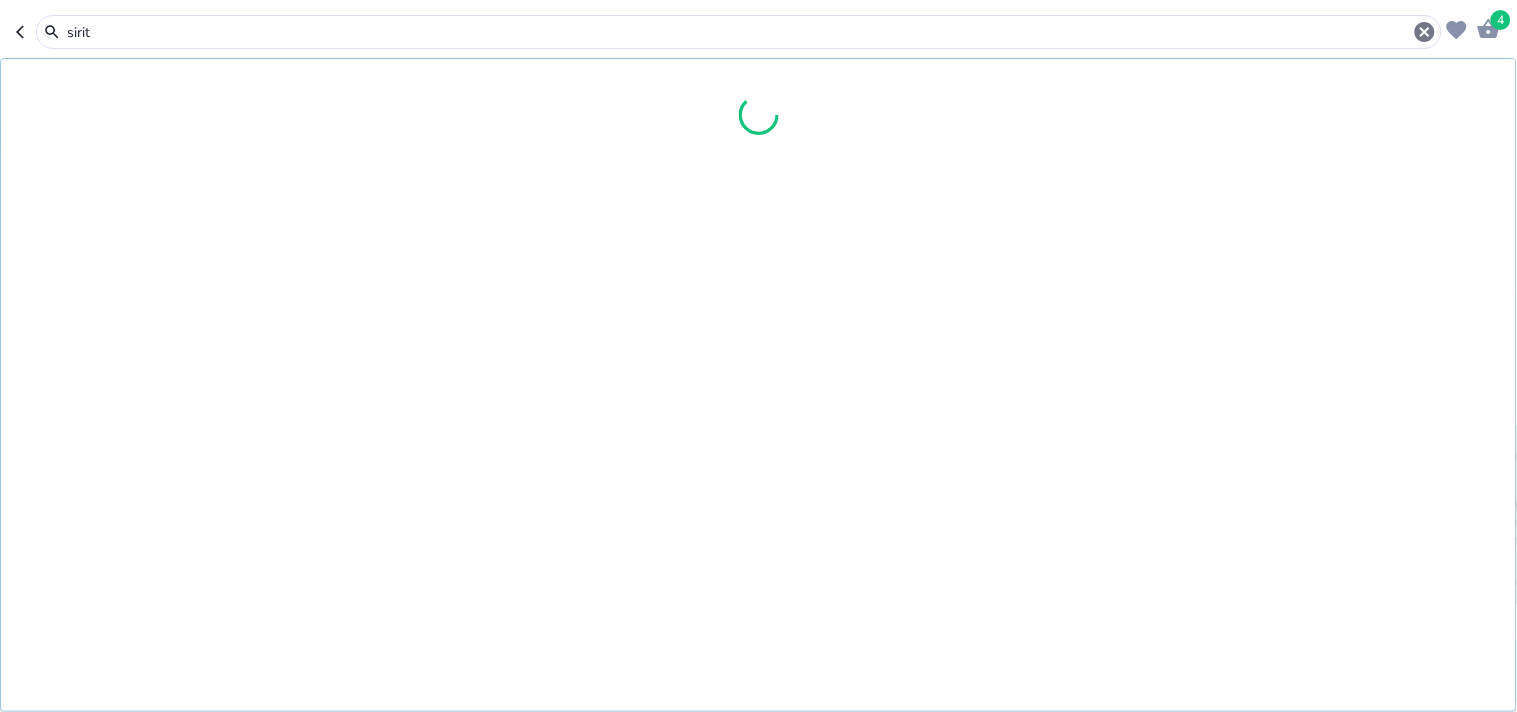type on "sirit" 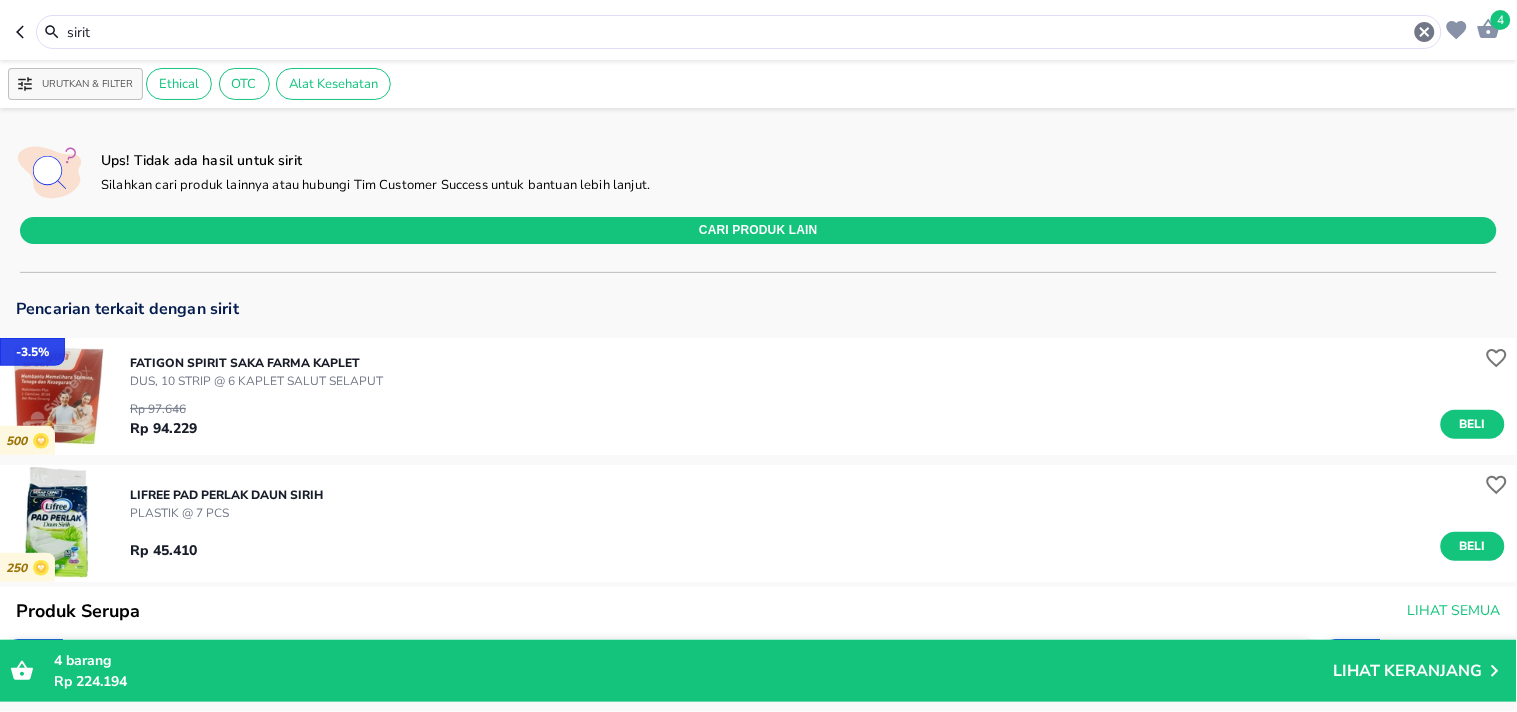 type 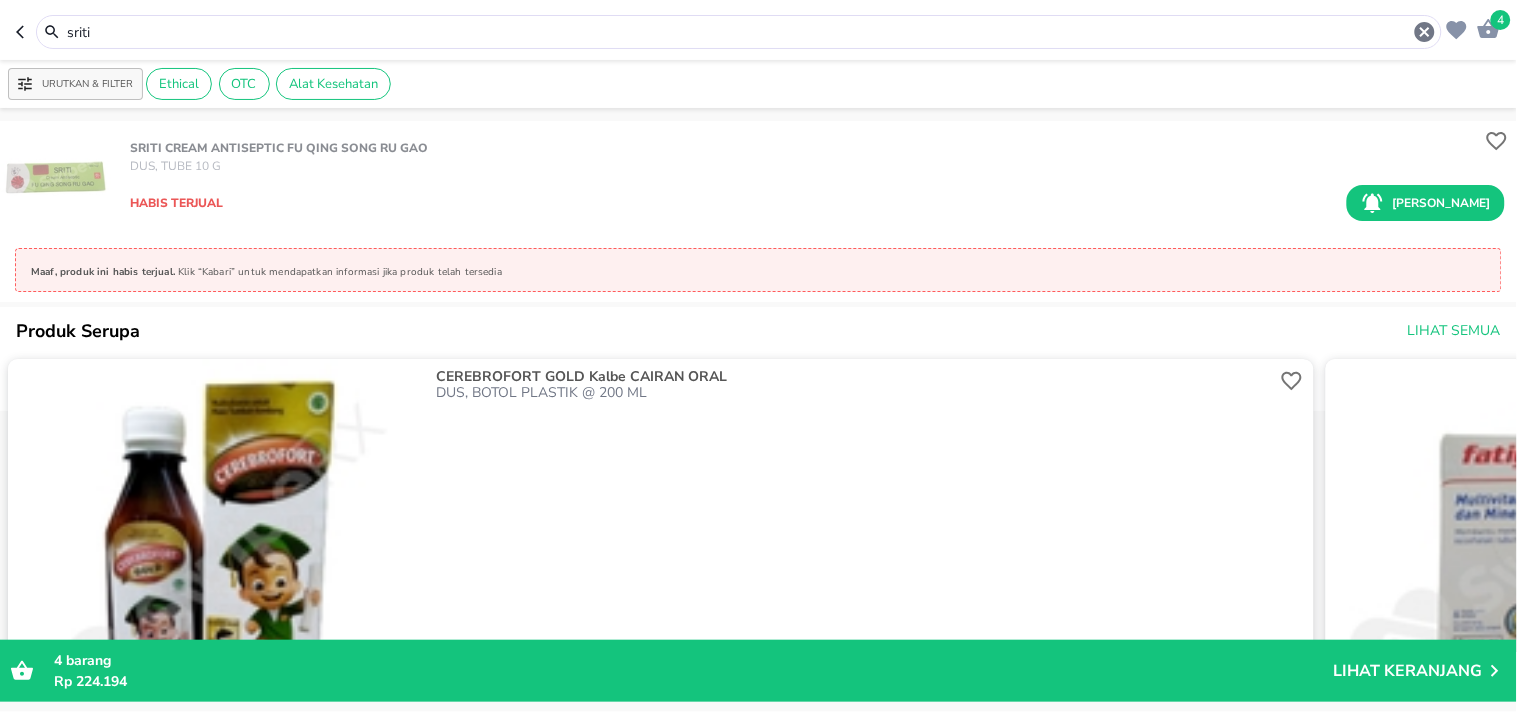 drag, startPoint x: 113, startPoint y: 26, endPoint x: 0, endPoint y: 16, distance: 113.44161 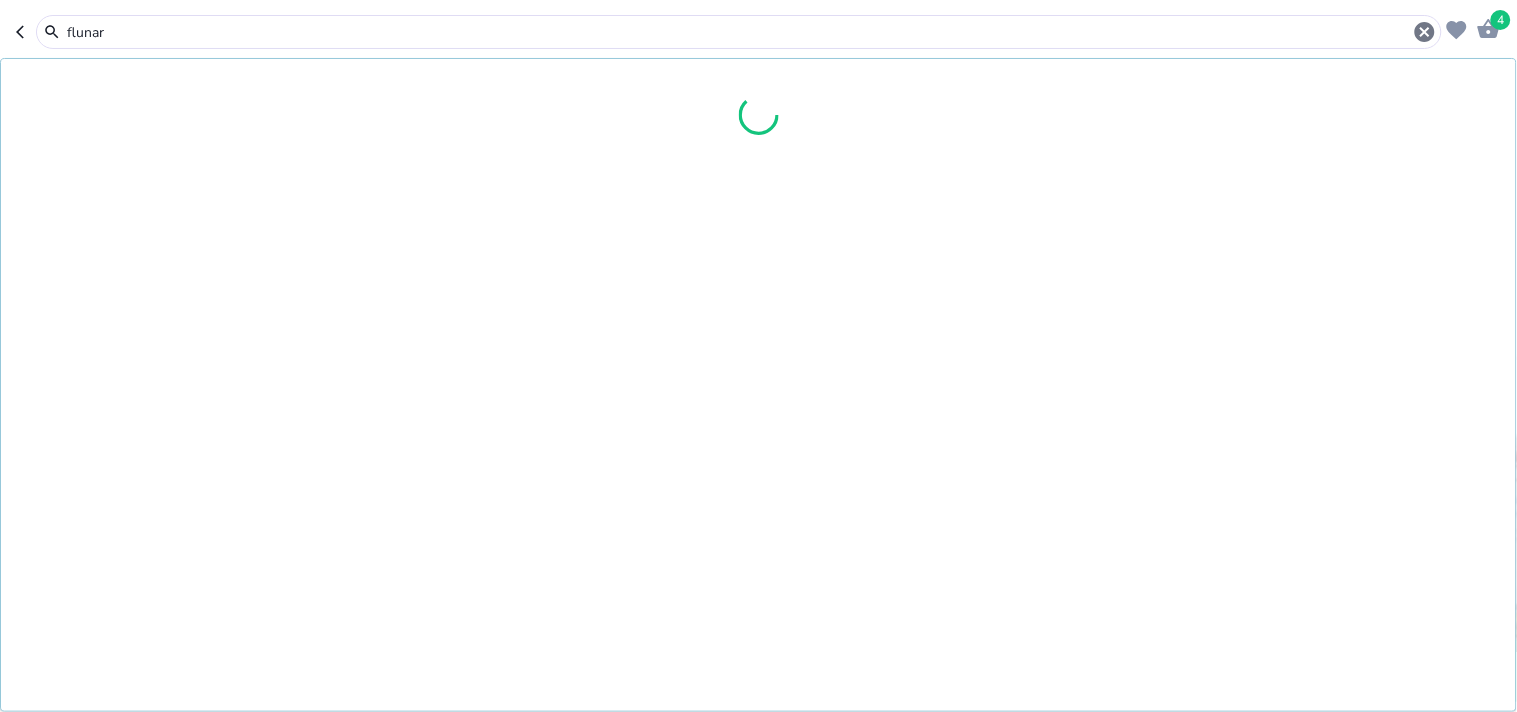 type on "flunar" 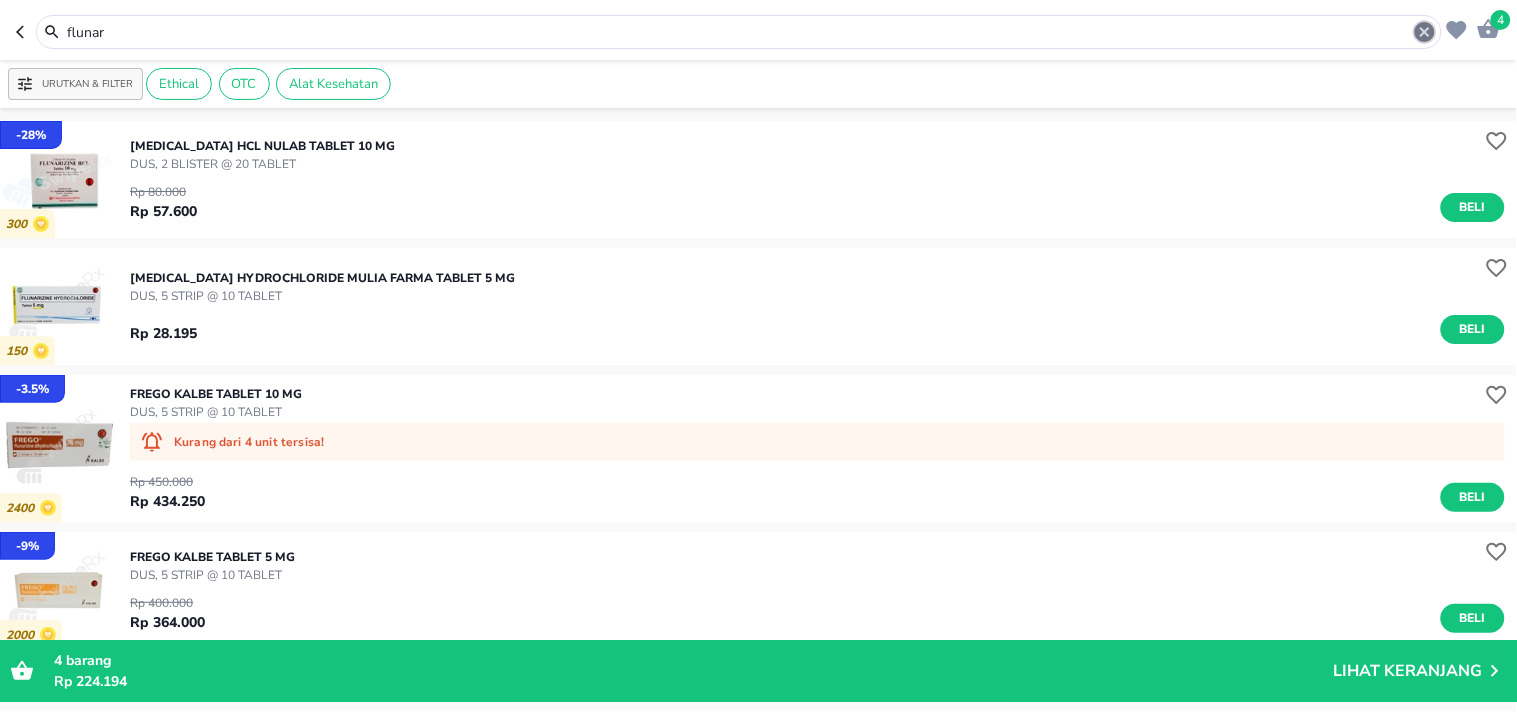 type 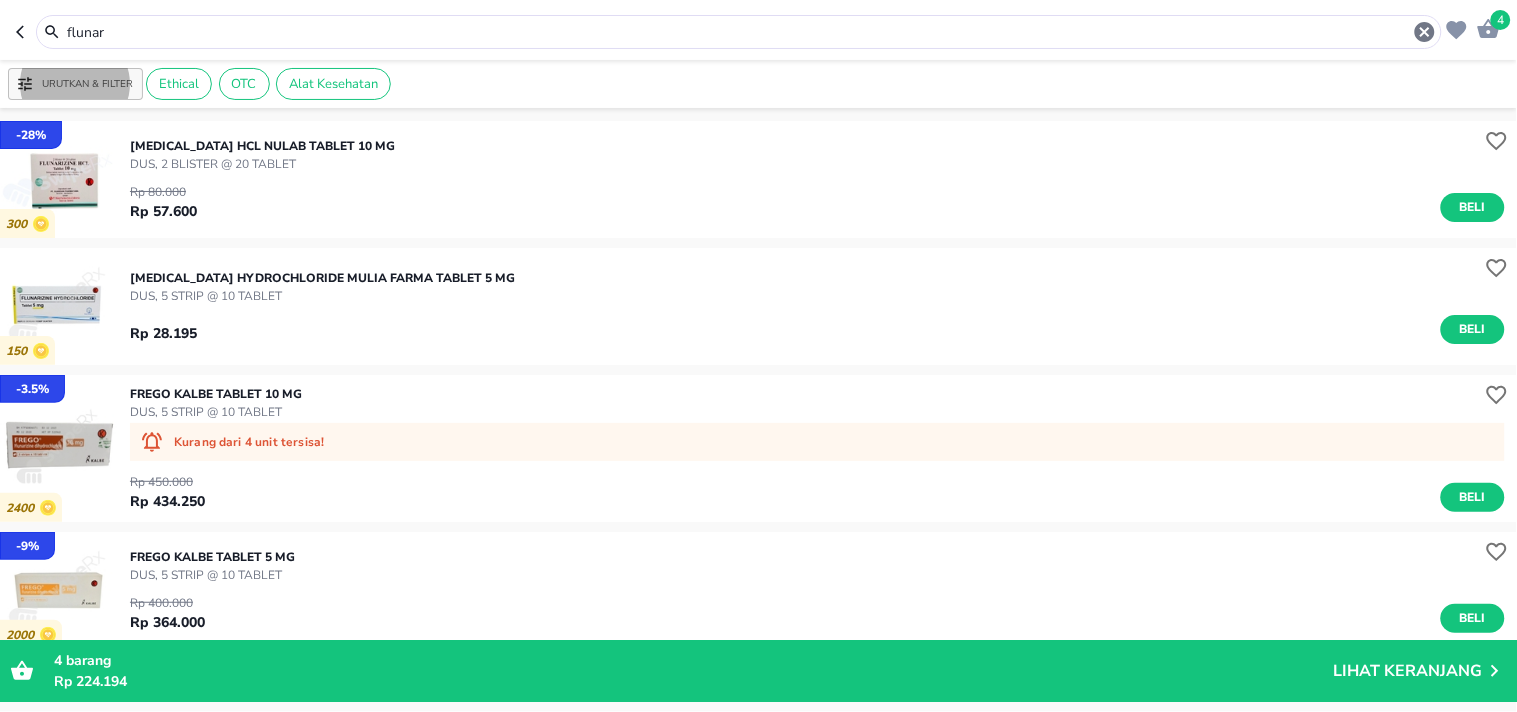 type 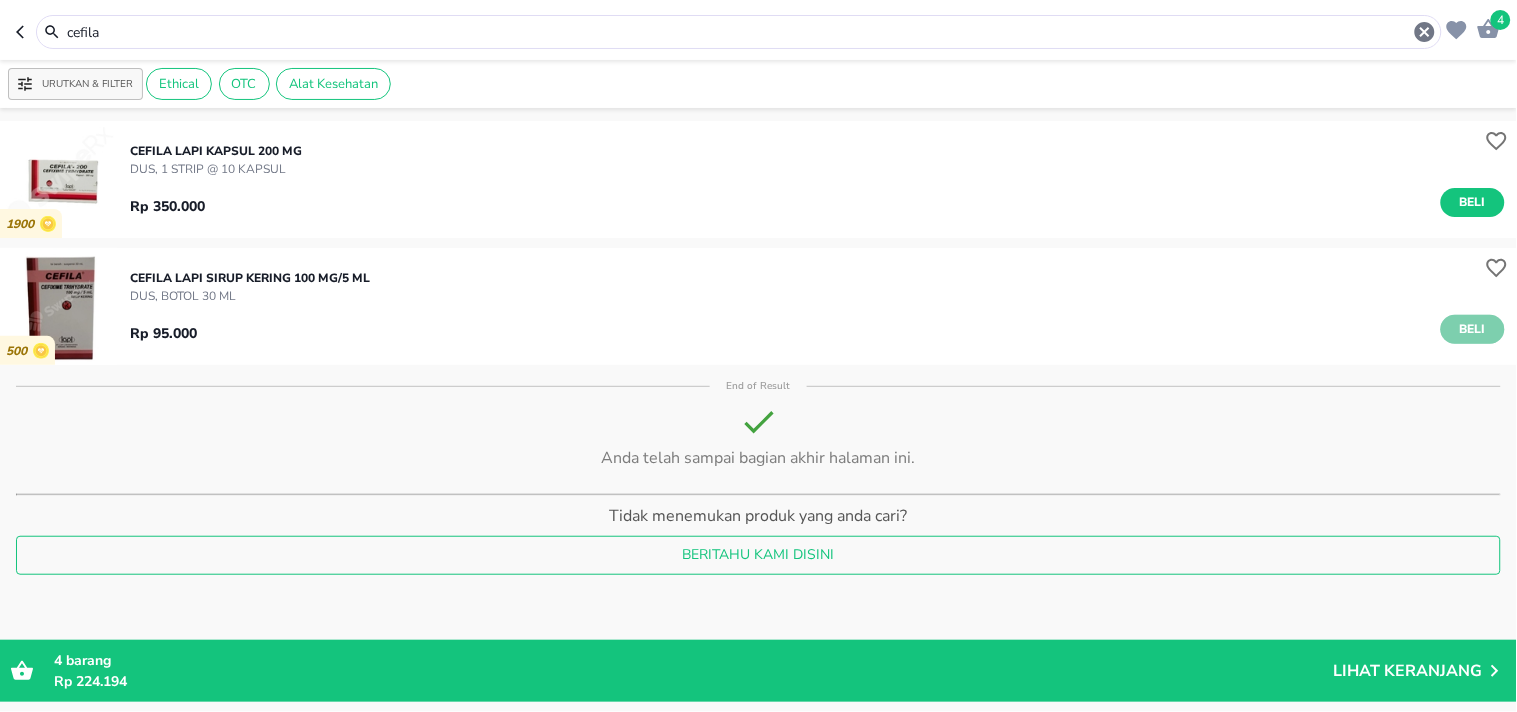 click on "Beli" at bounding box center (1473, 329) 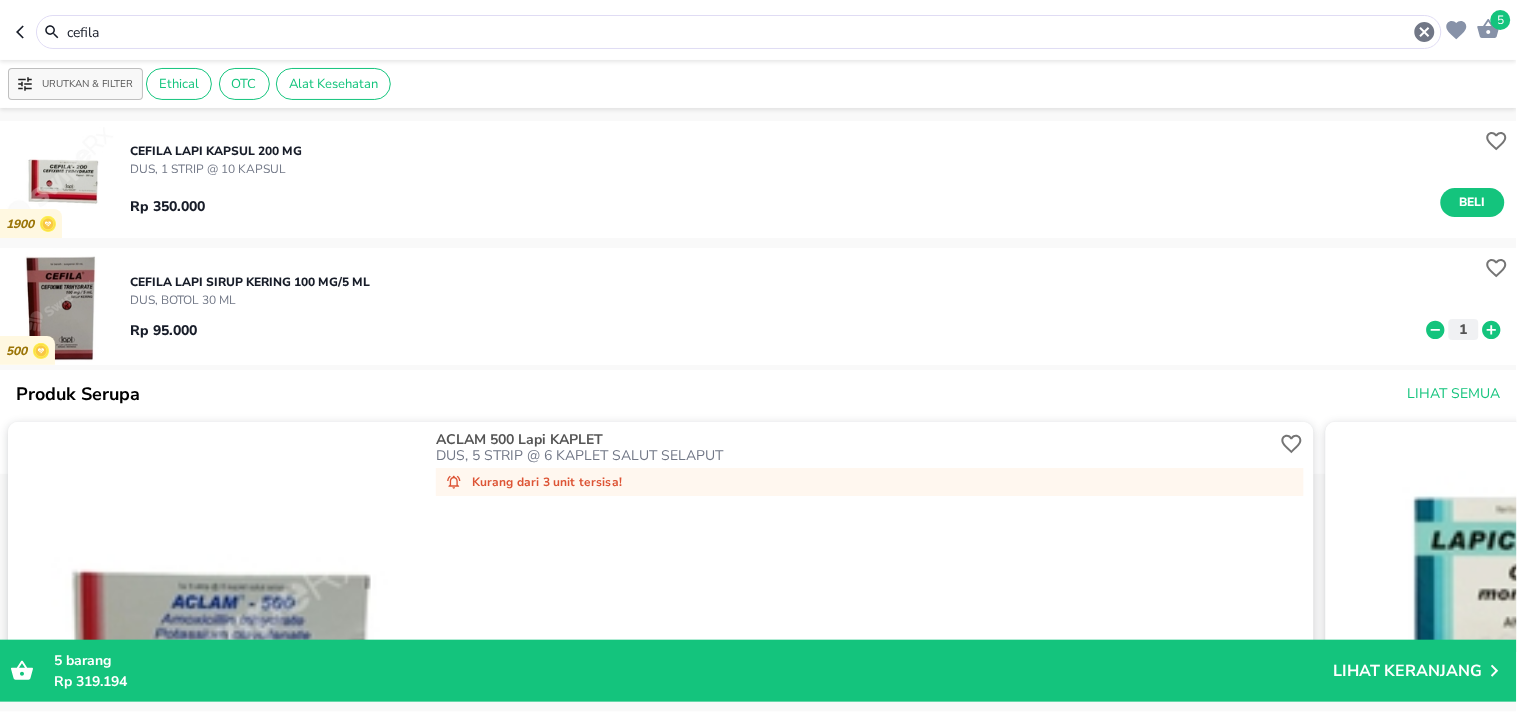 drag, startPoint x: 187, startPoint y: 31, endPoint x: 0, endPoint y: 52, distance: 188.17545 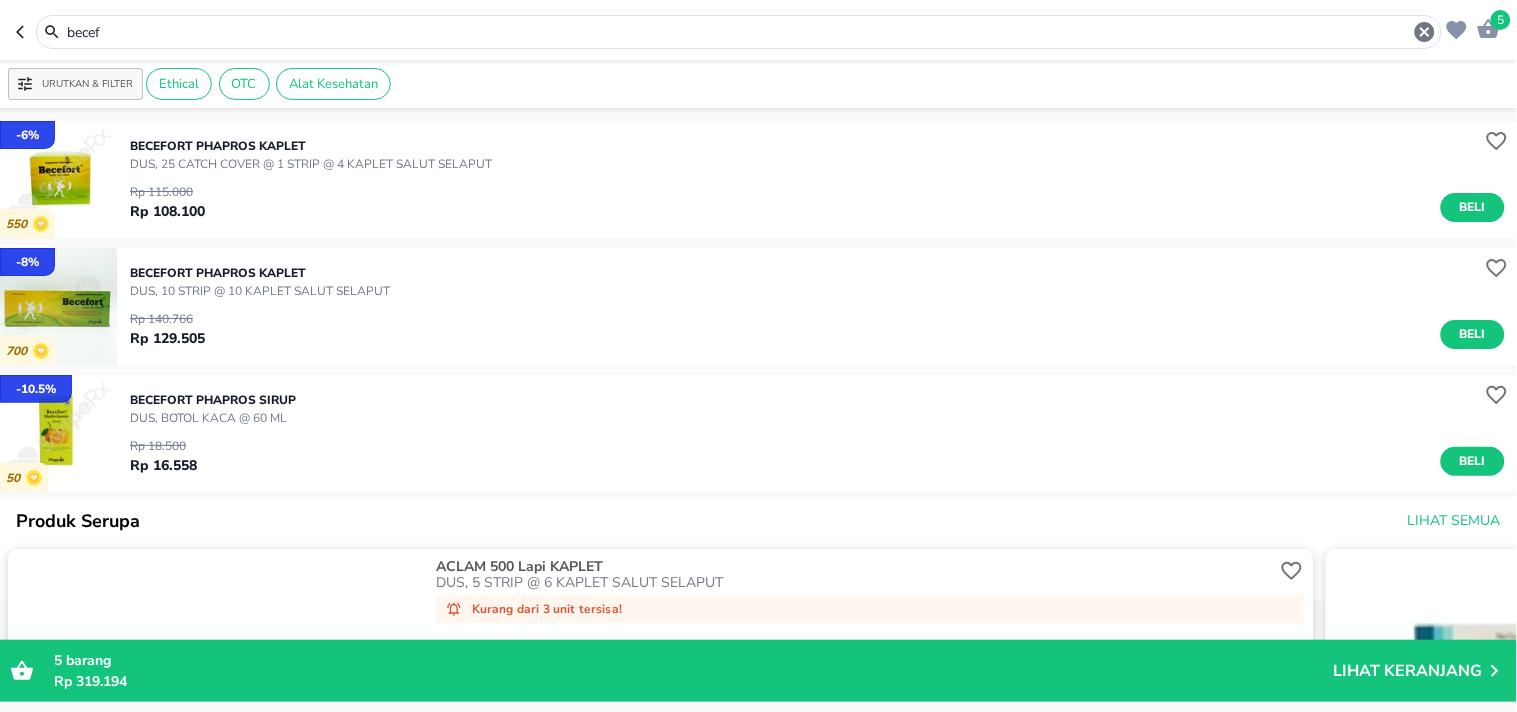click on "BECEFORT Phapros KAPLET" at bounding box center [260, 273] 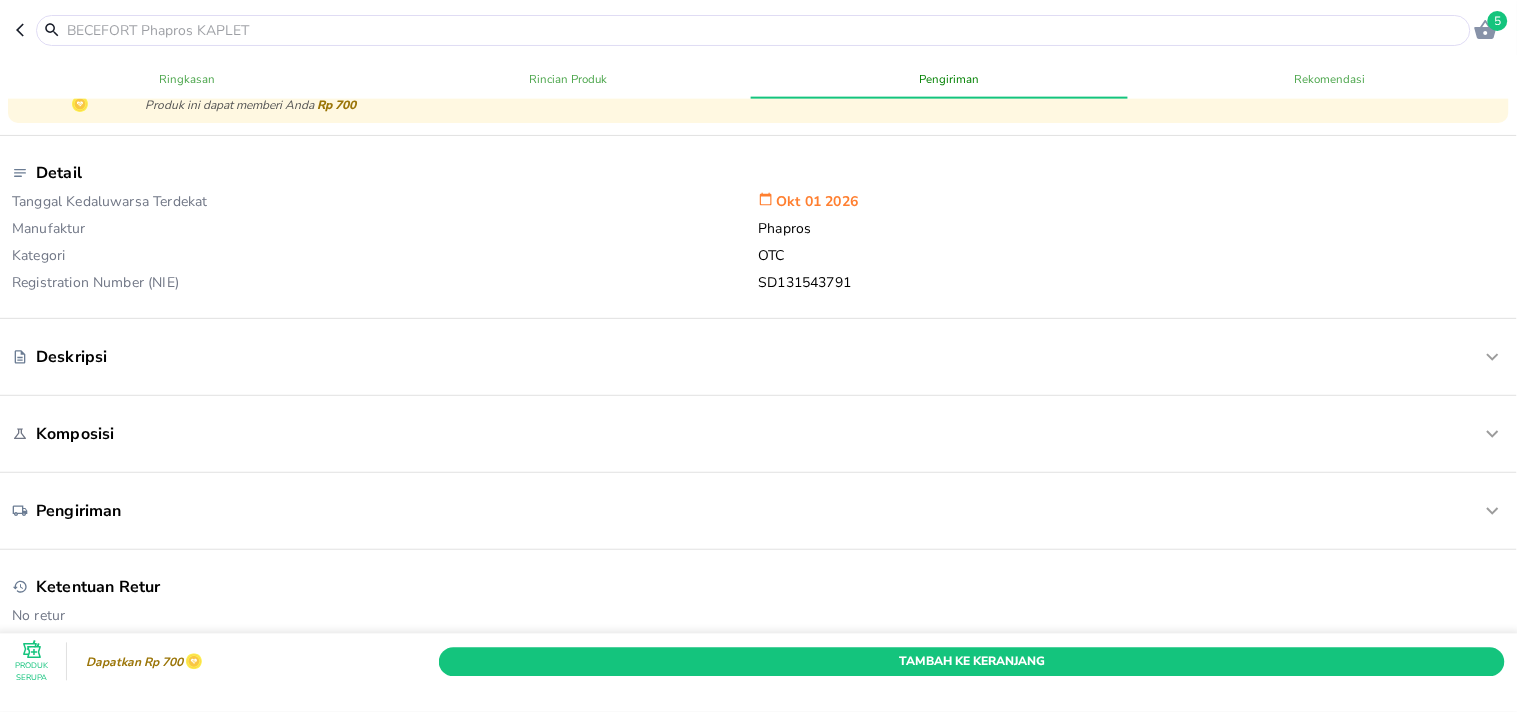 scroll, scrollTop: 444, scrollLeft: 0, axis: vertical 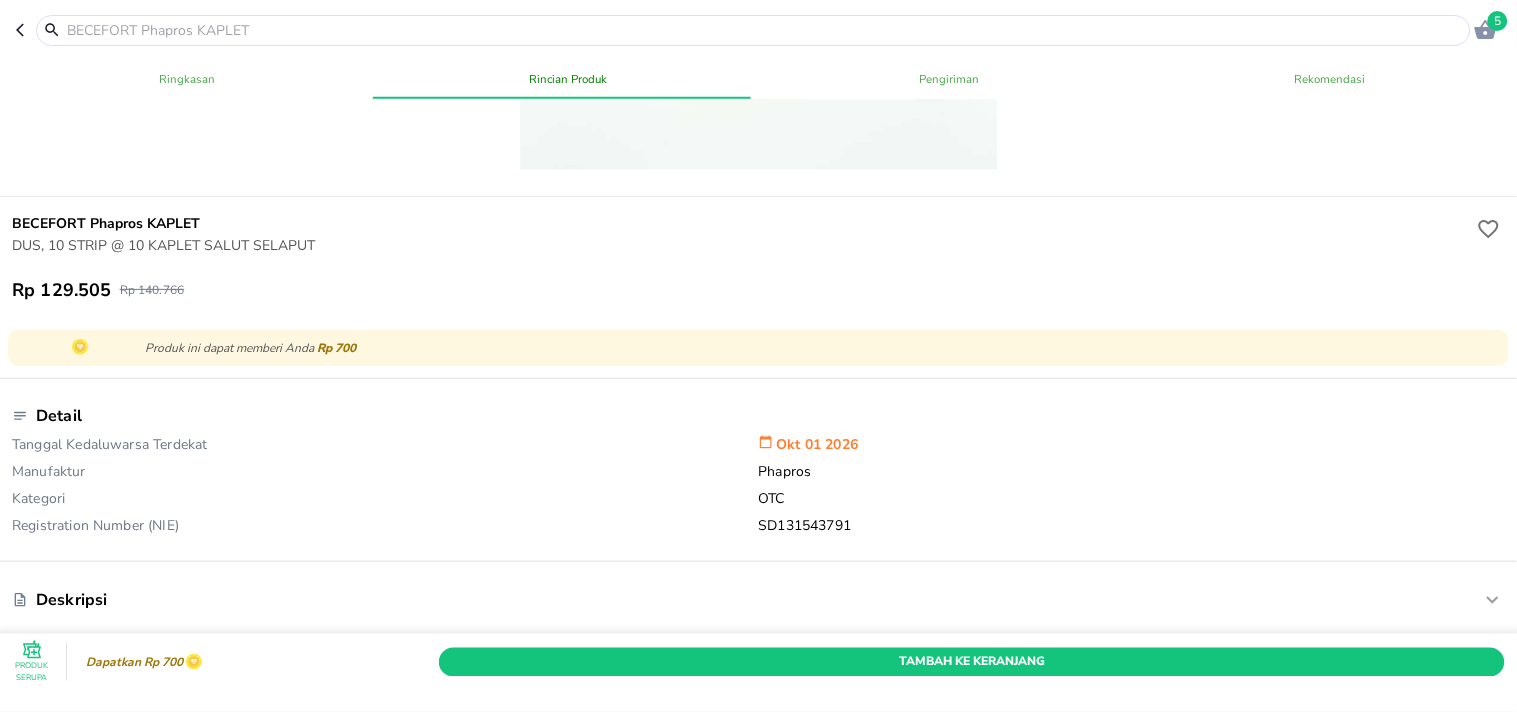 click 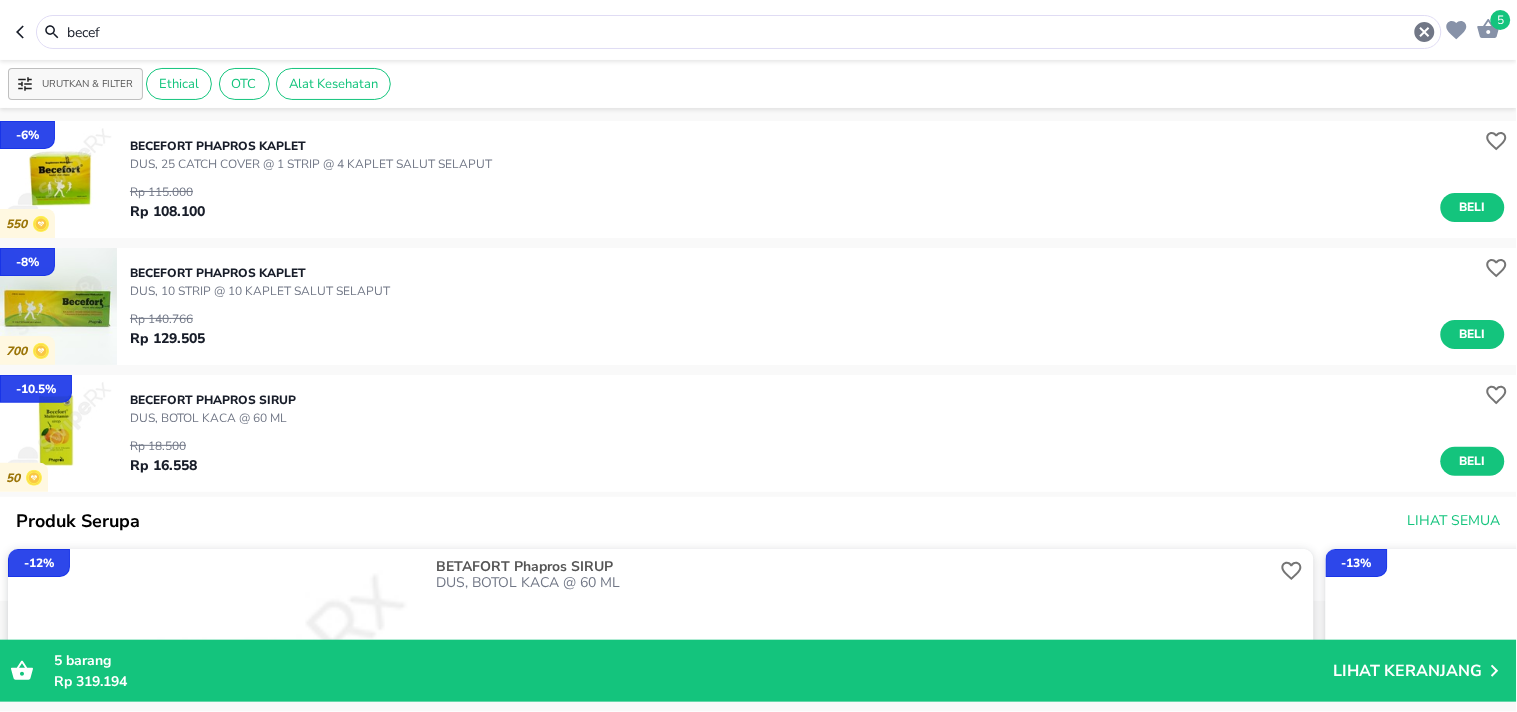 click on "BECEFORT Phapros KAPLET" at bounding box center [311, 146] 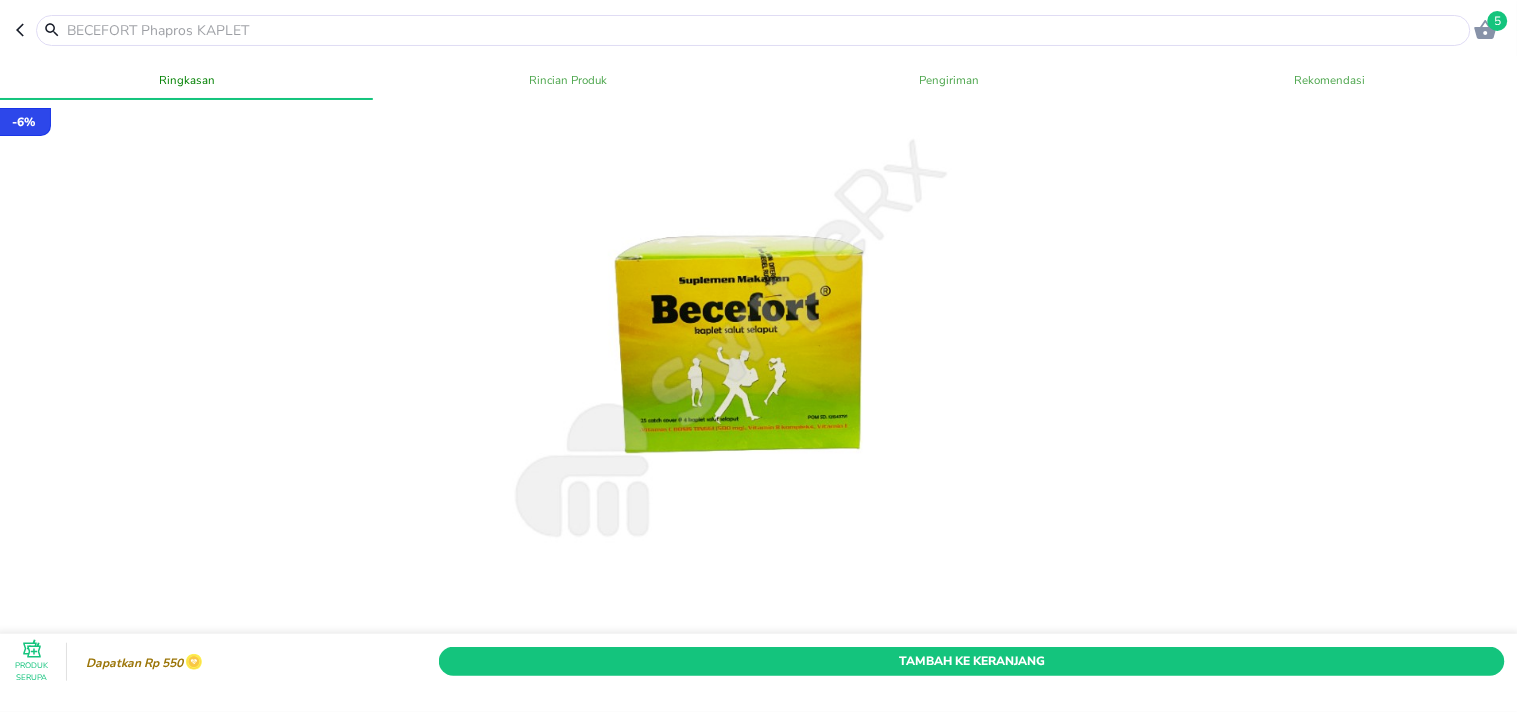 scroll, scrollTop: 555, scrollLeft: 0, axis: vertical 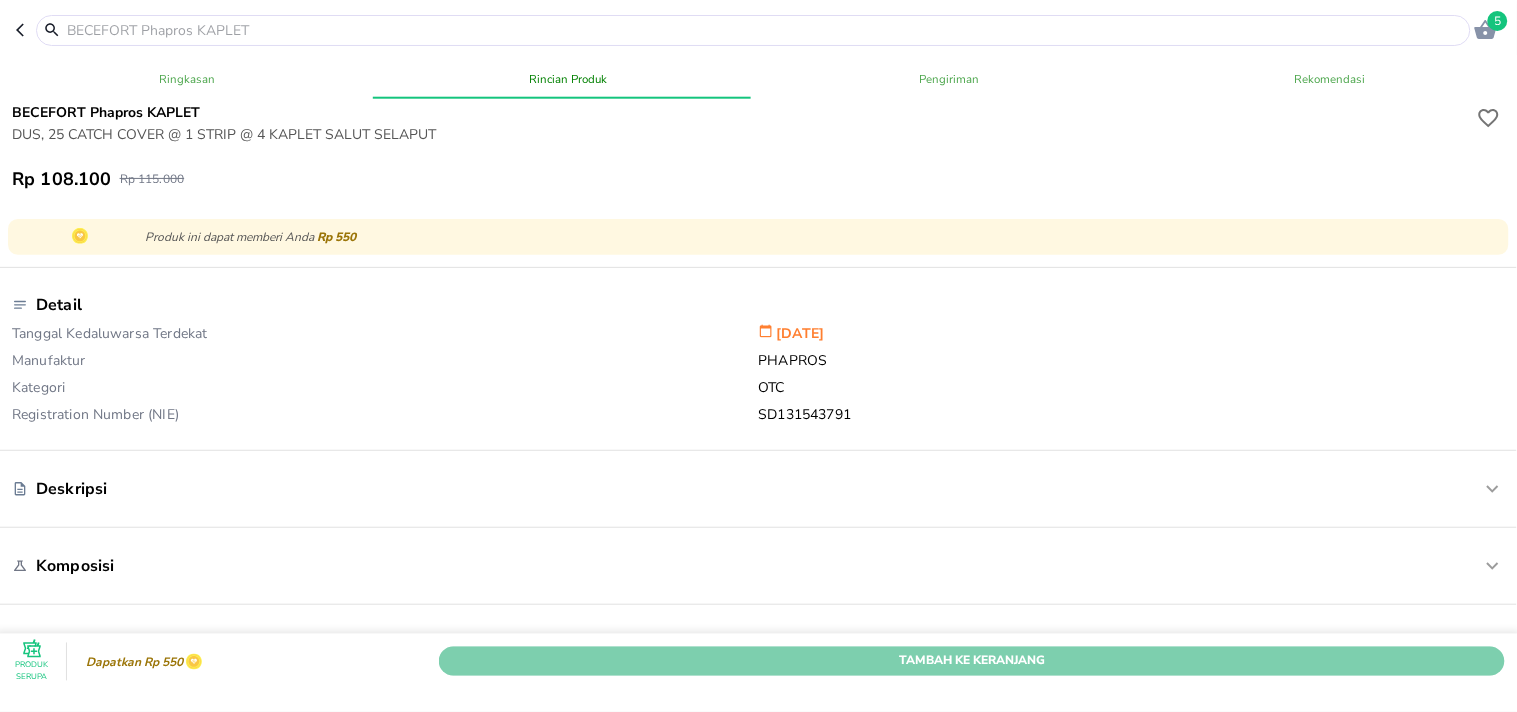 click on "Tambah Ke Keranjang" at bounding box center (972, 661) 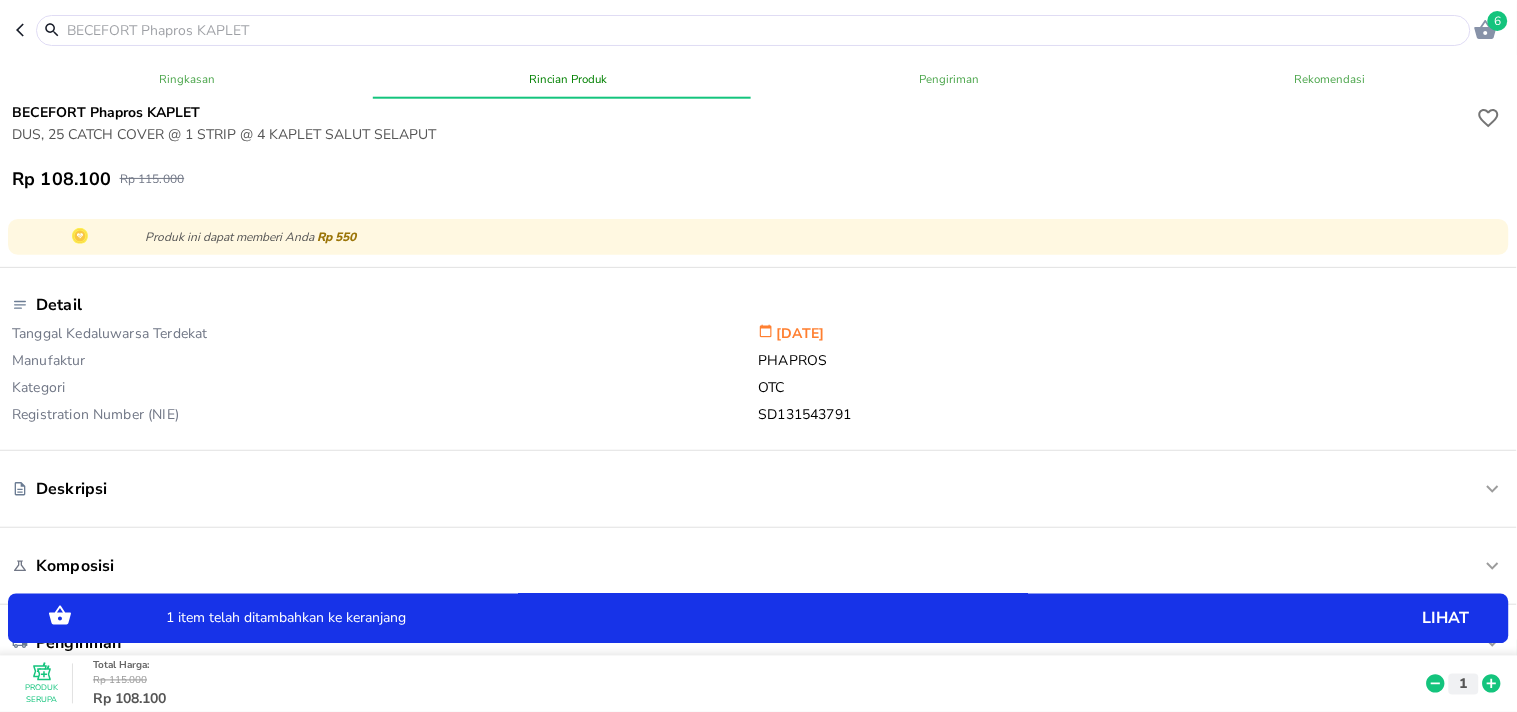 click 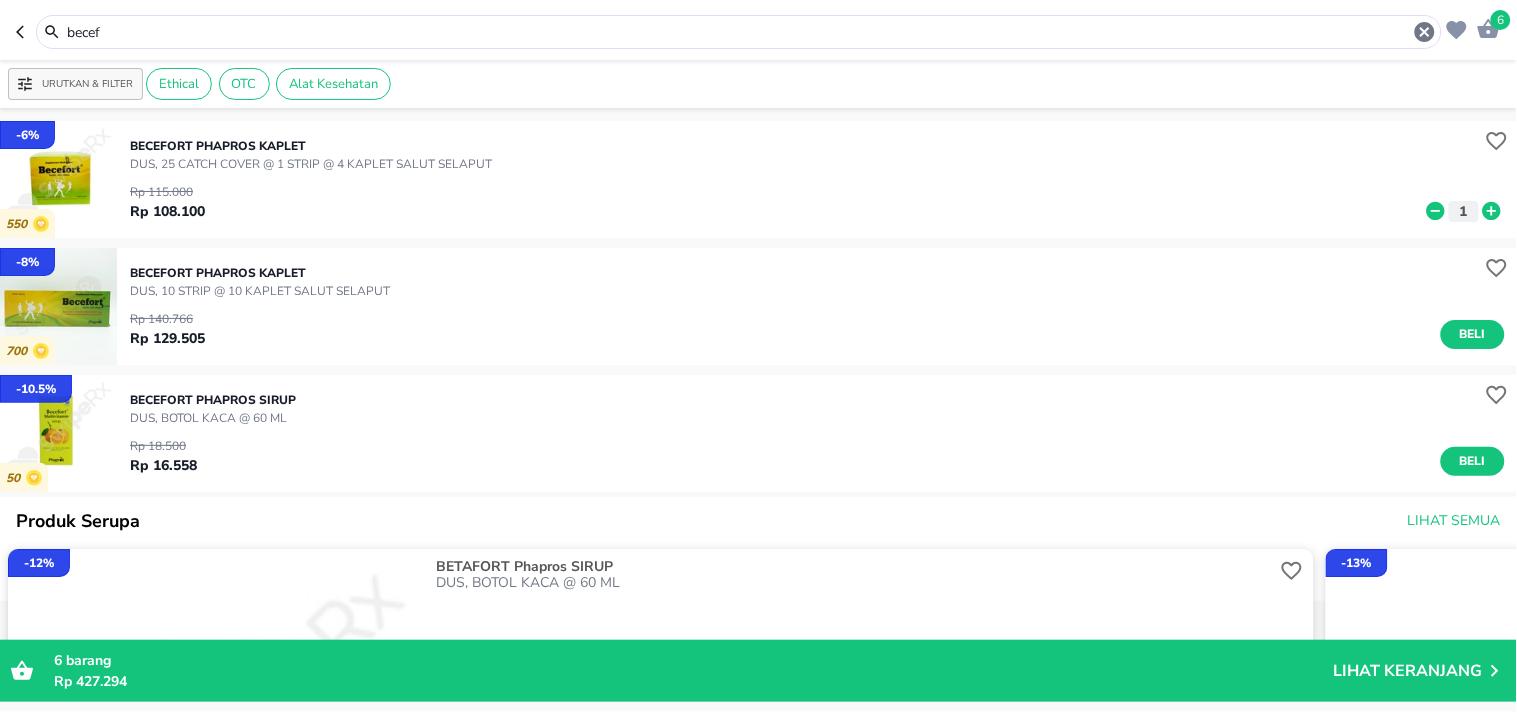 drag, startPoint x: 137, startPoint y: 34, endPoint x: 0, endPoint y: 11, distance: 138.91724 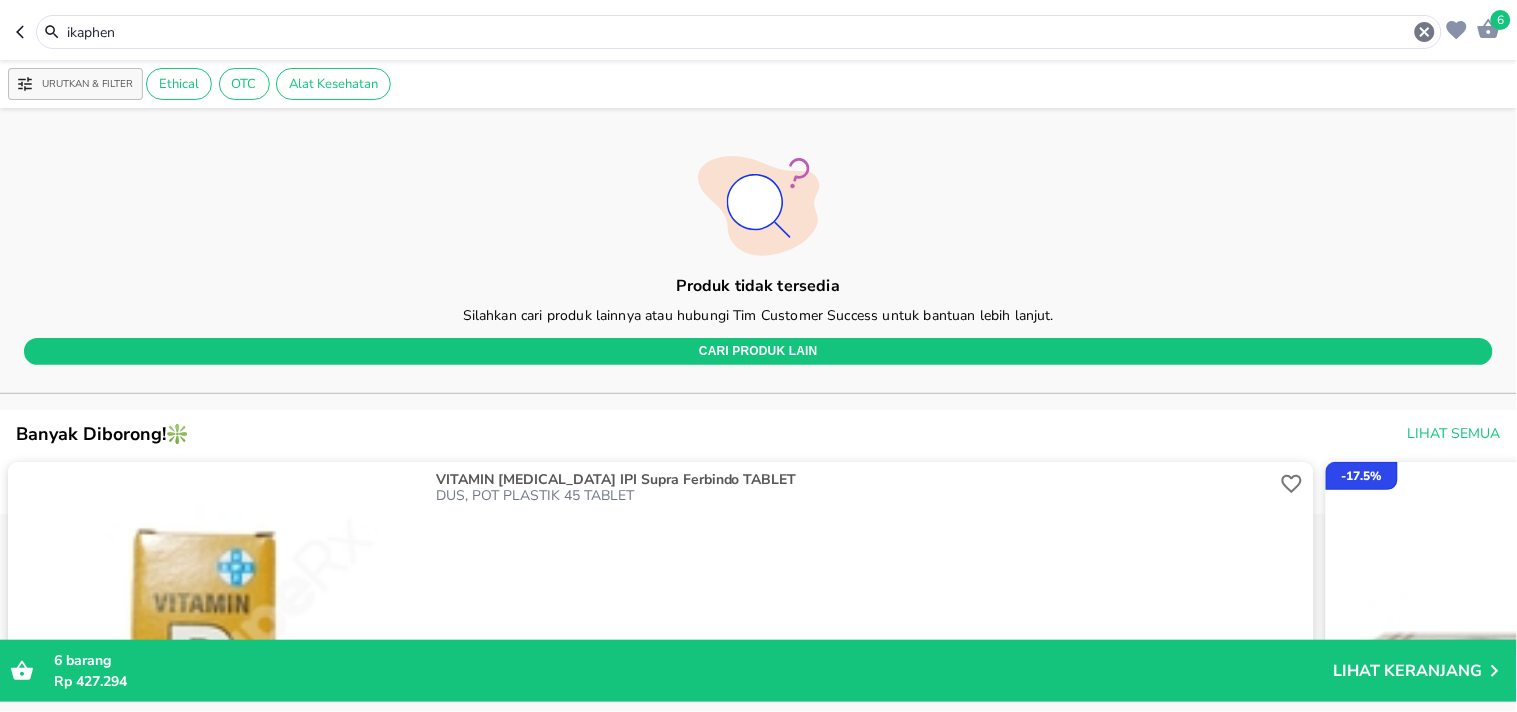 drag, startPoint x: 123, startPoint y: 28, endPoint x: 0, endPoint y: 0, distance: 126.146736 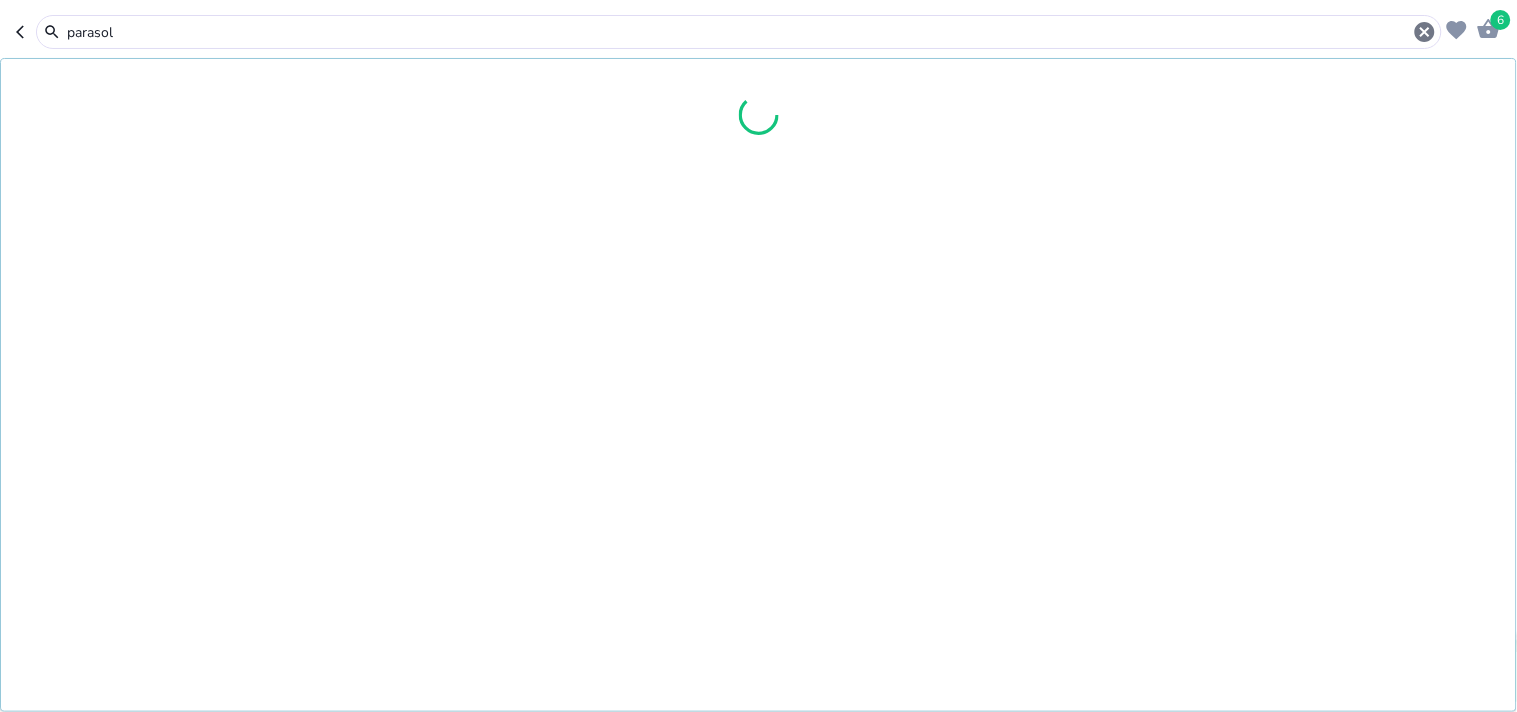 type on "parasol" 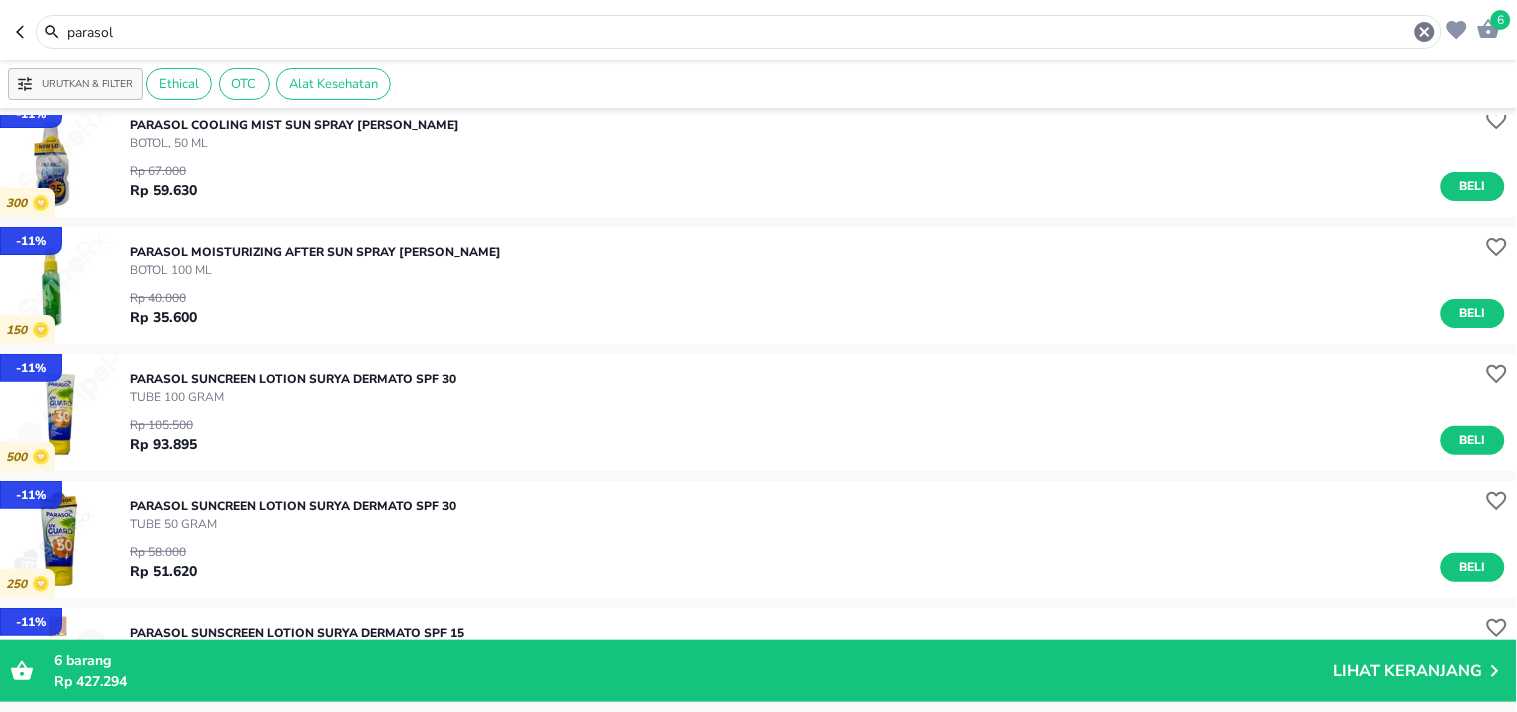 scroll, scrollTop: 0, scrollLeft: 0, axis: both 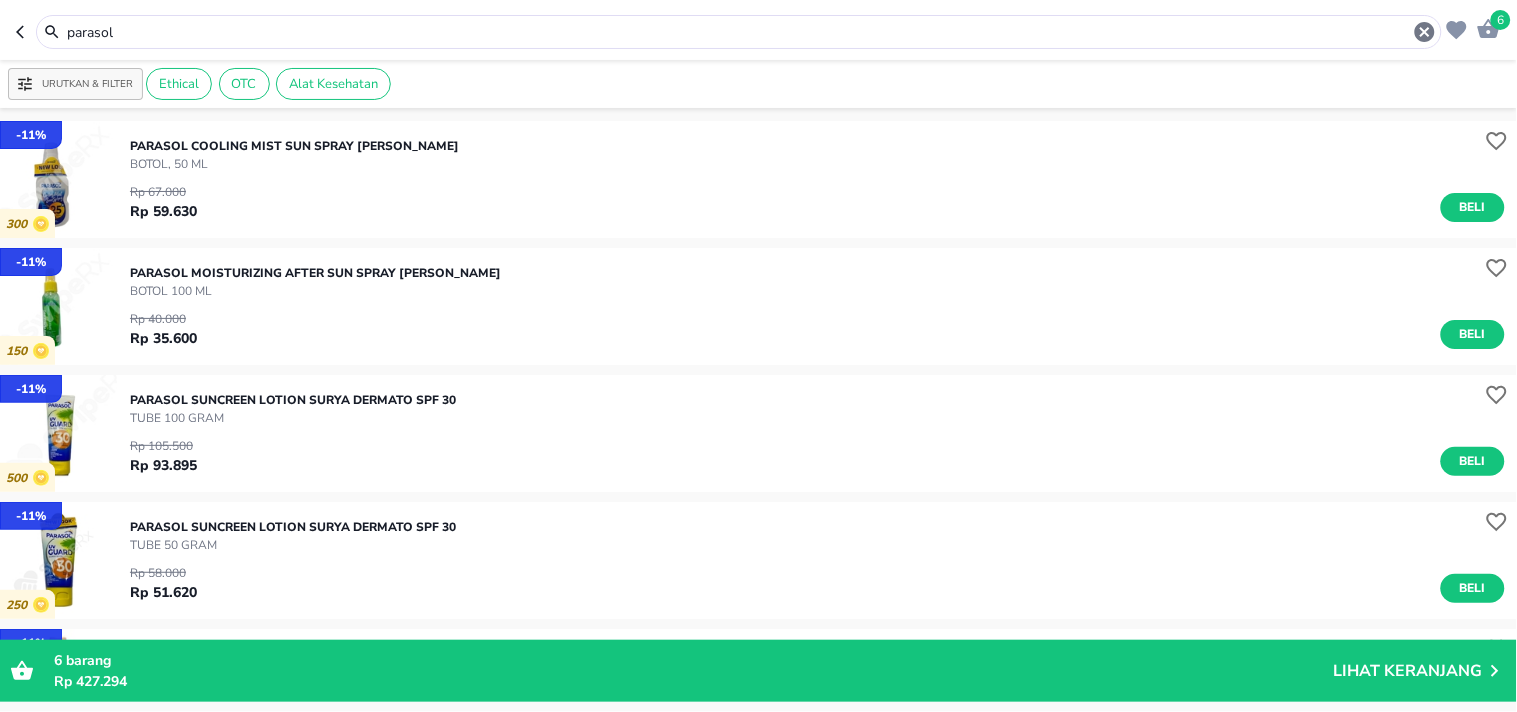 click 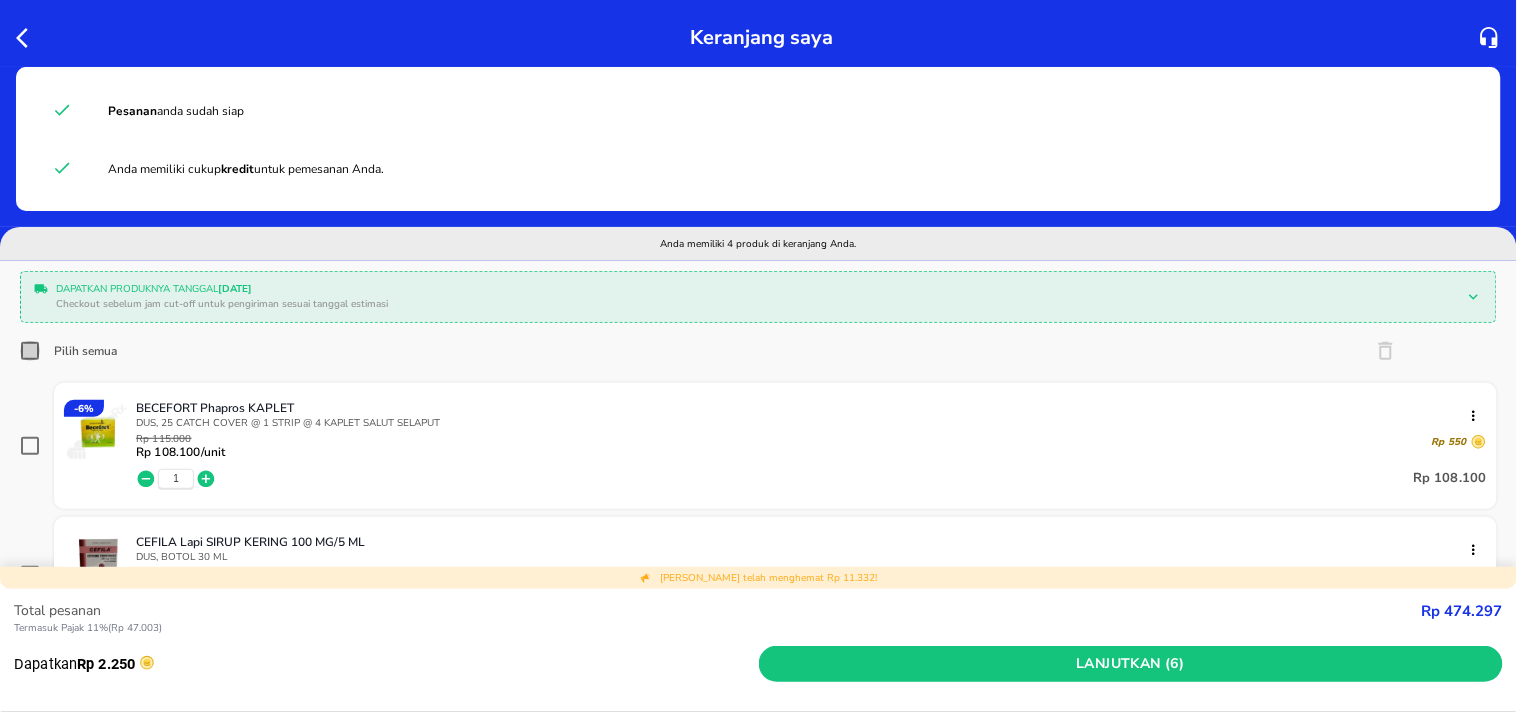 click on "Pilih semua" at bounding box center [30, 351] 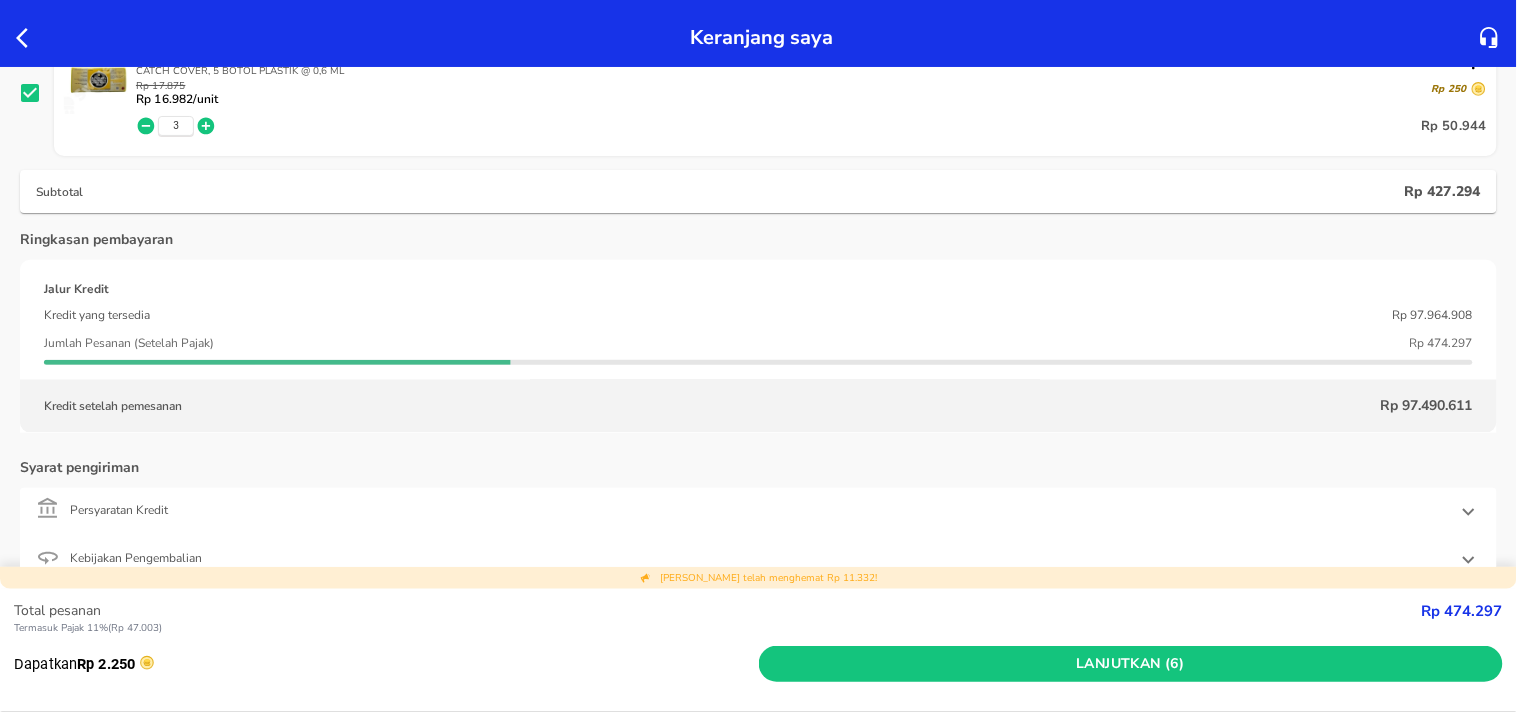 scroll, scrollTop: 777, scrollLeft: 0, axis: vertical 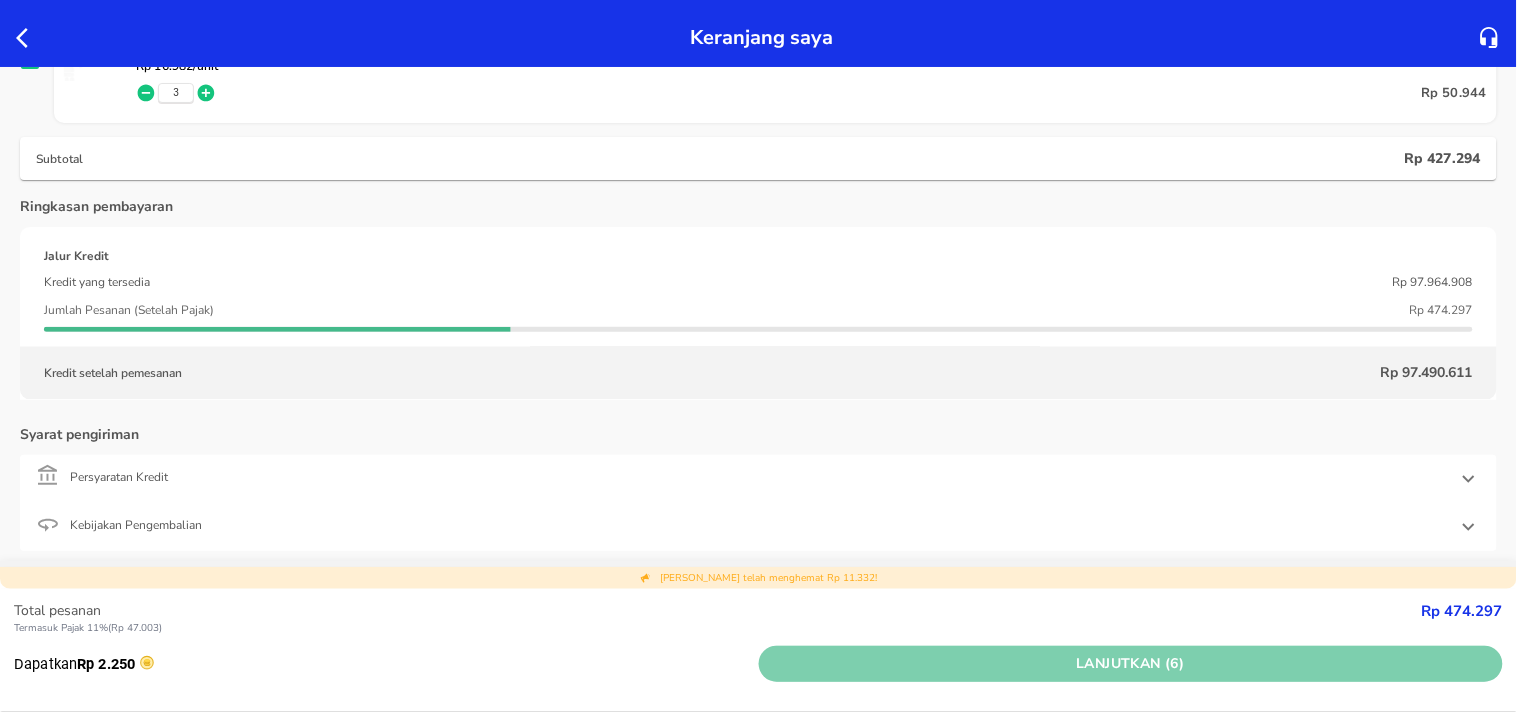 click on "Lanjutkan (6)" at bounding box center (1131, 664) 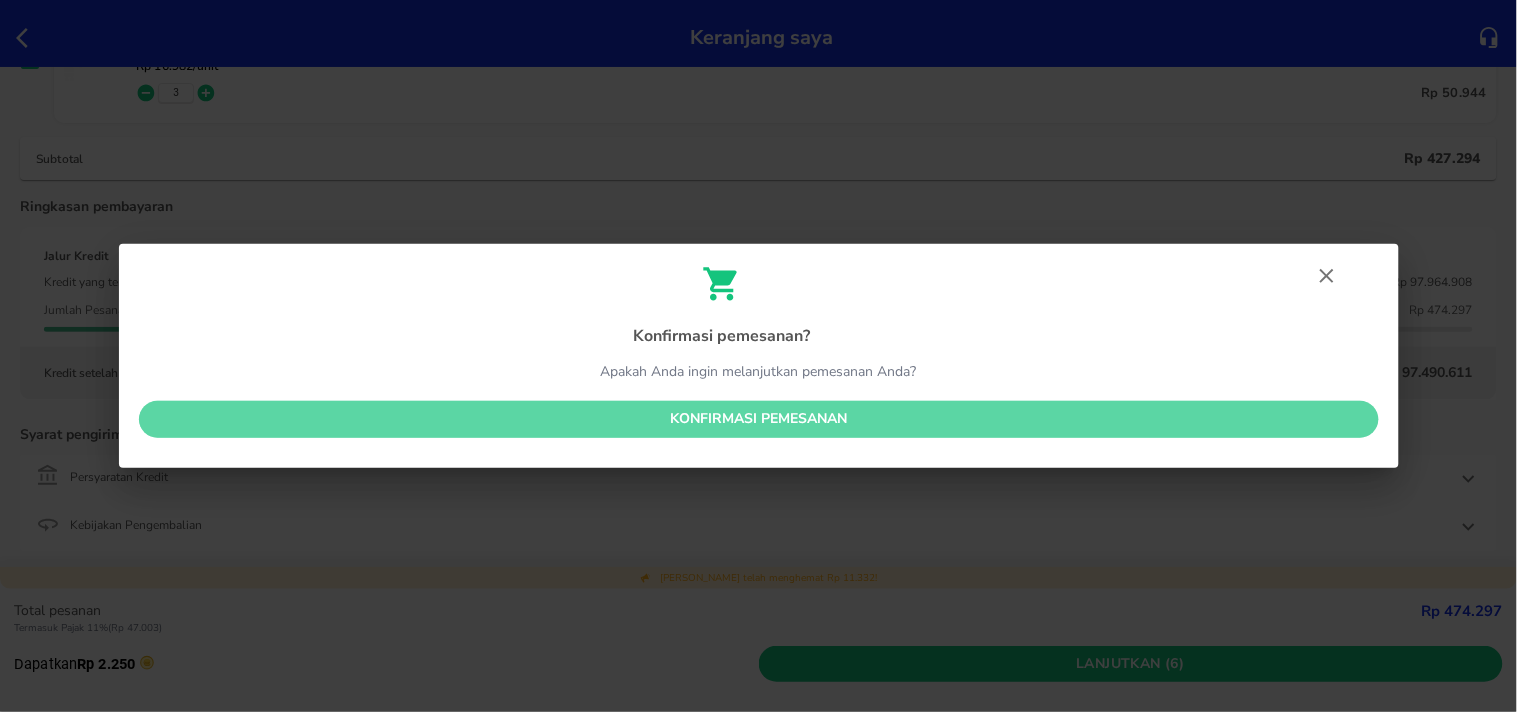 click on "Konfirmasi pemesanan" at bounding box center (759, 419) 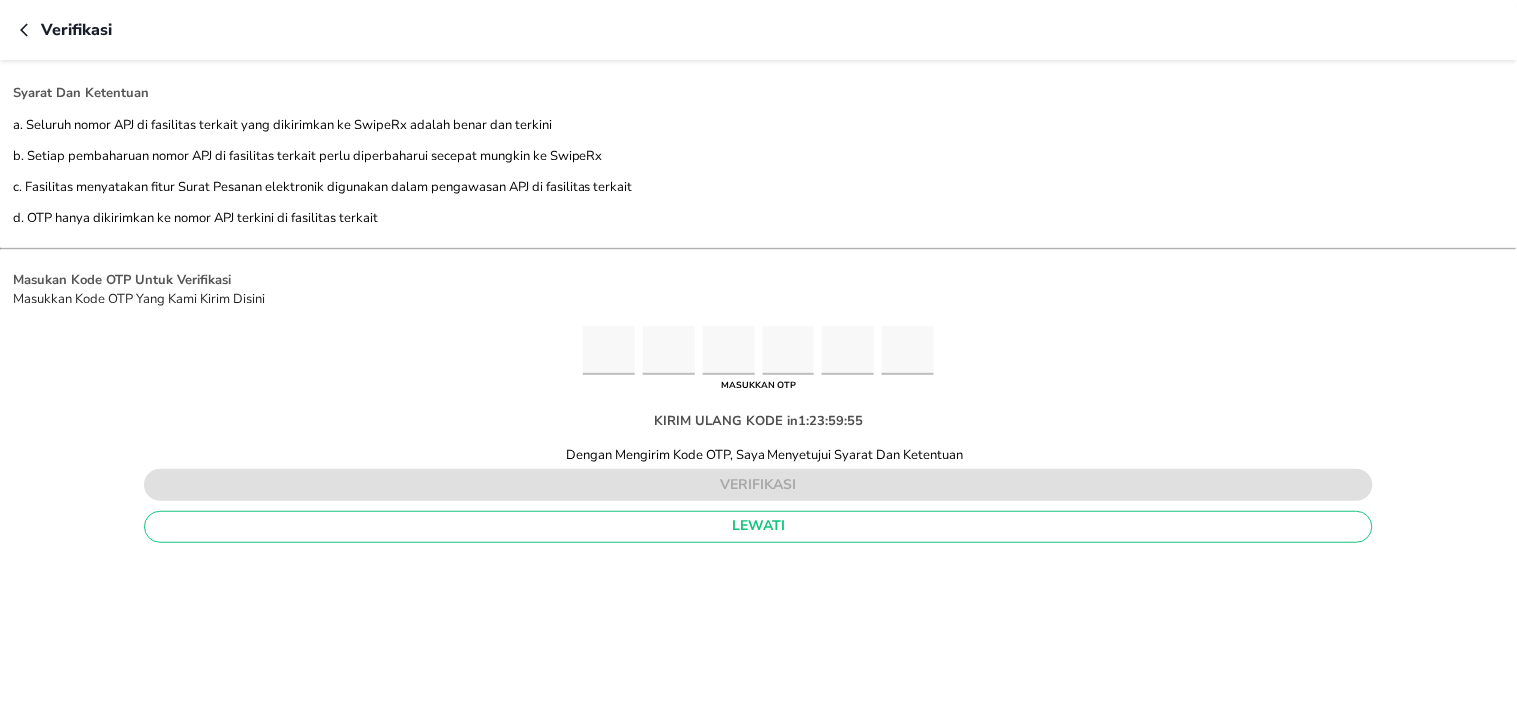 click at bounding box center [609, 350] 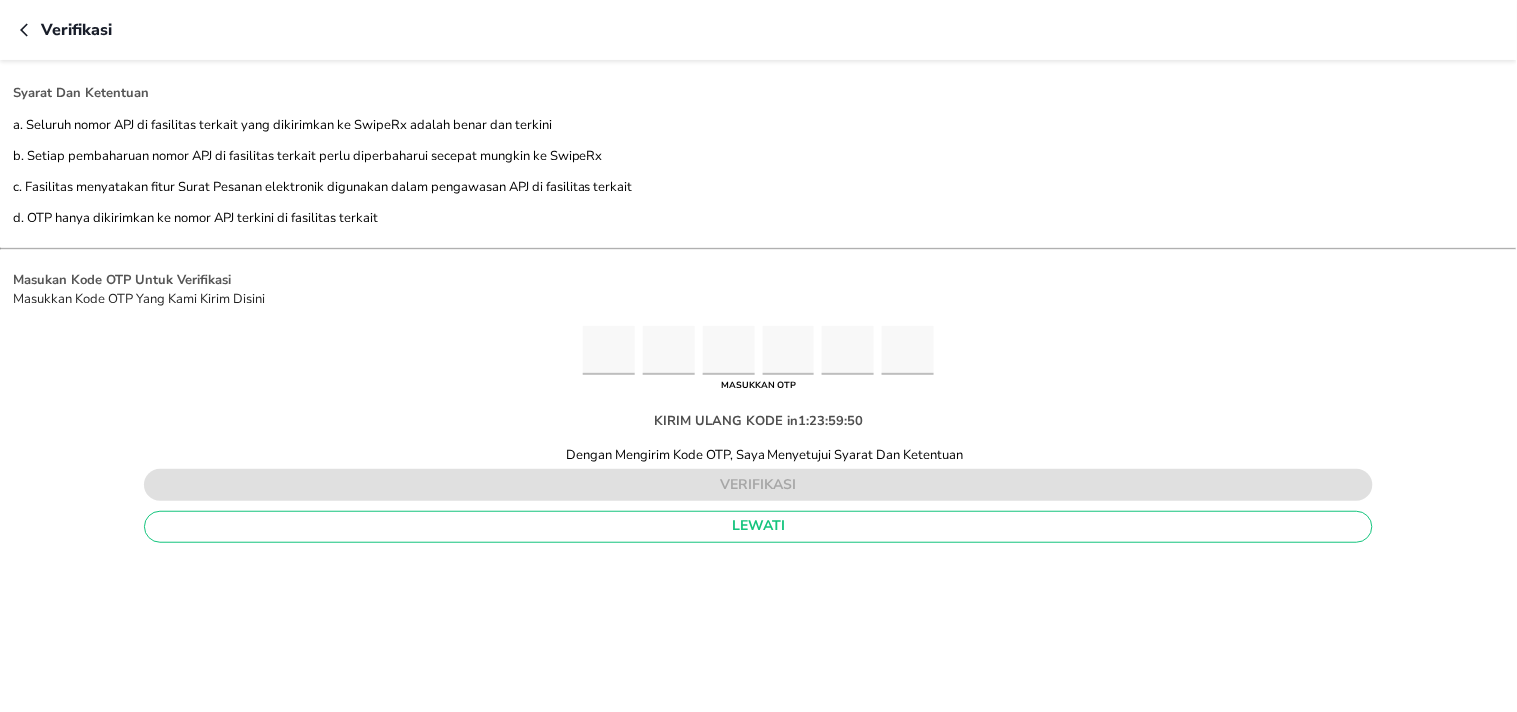 type on "4" 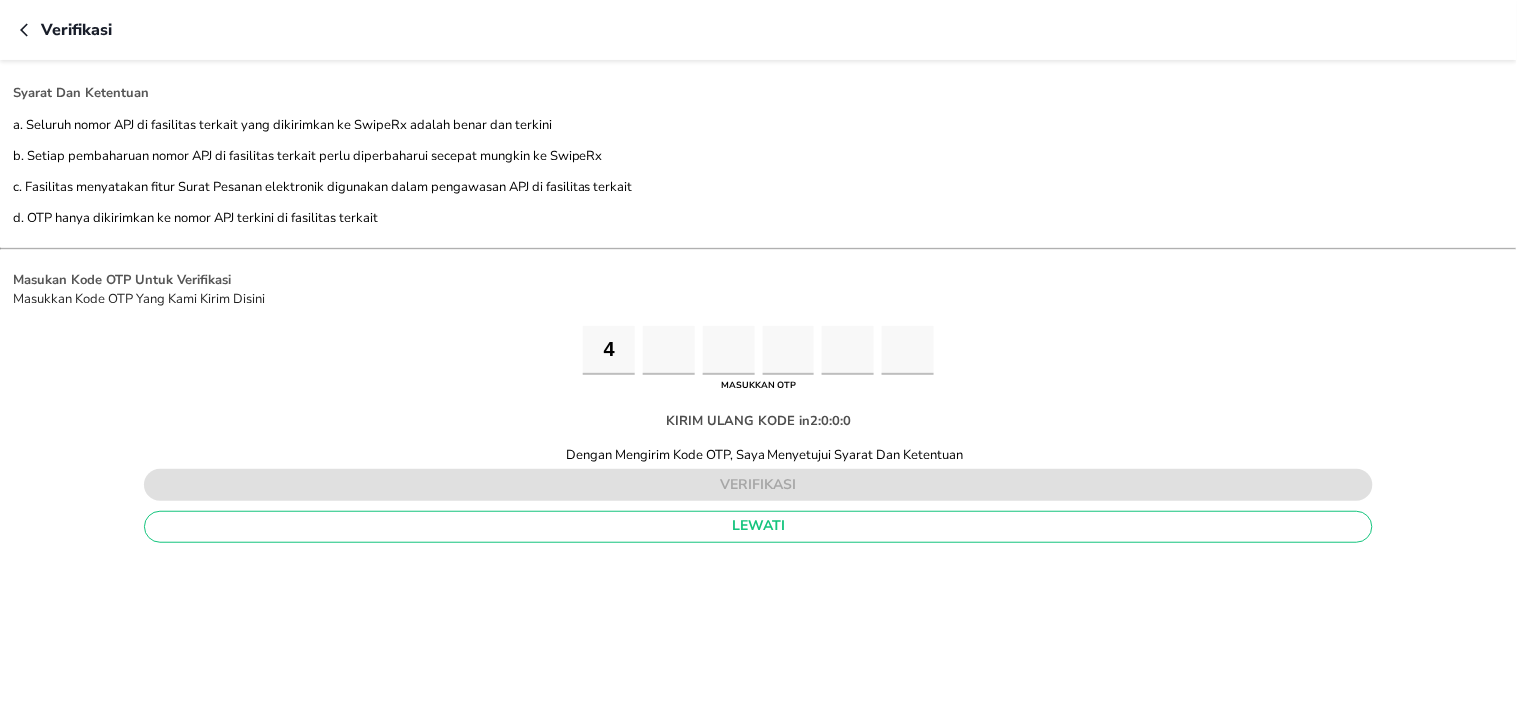 type on "6" 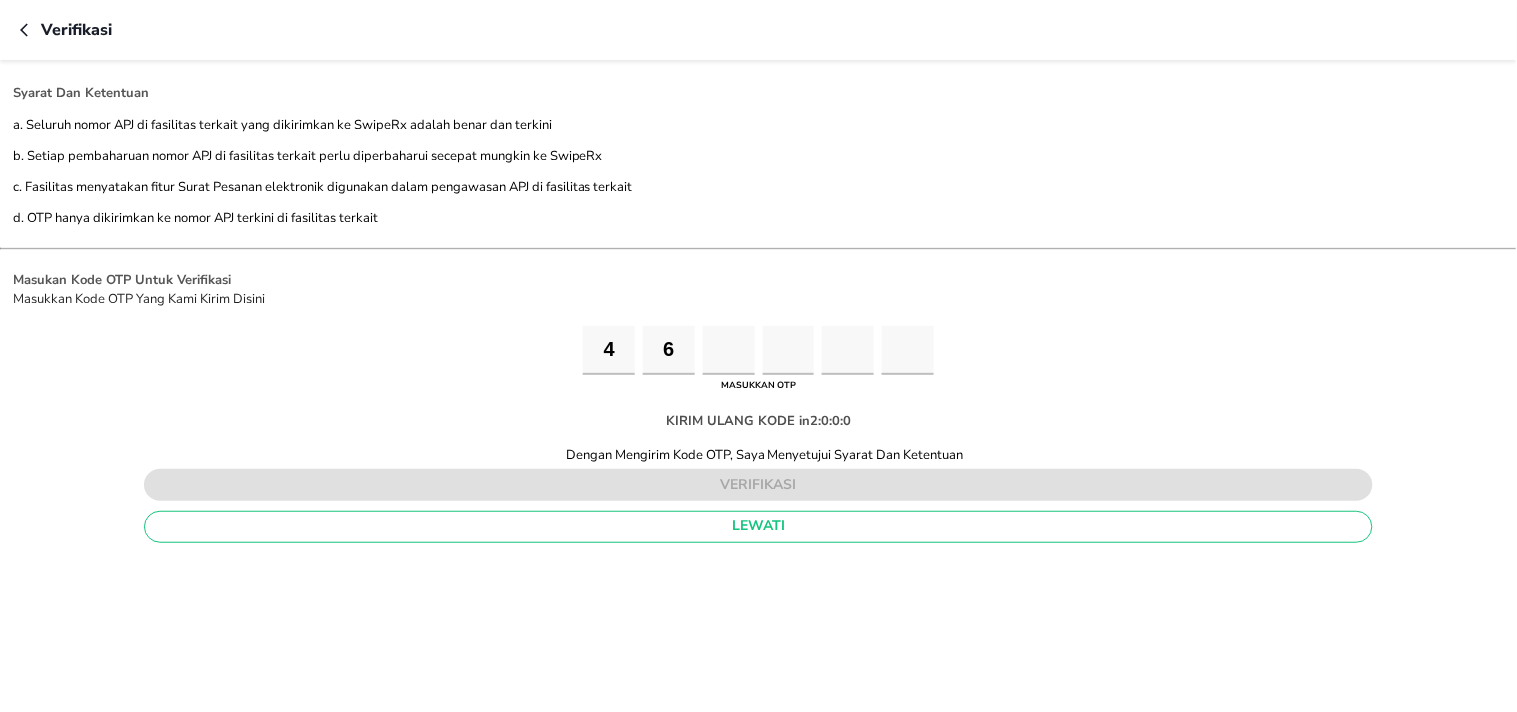 type on "2" 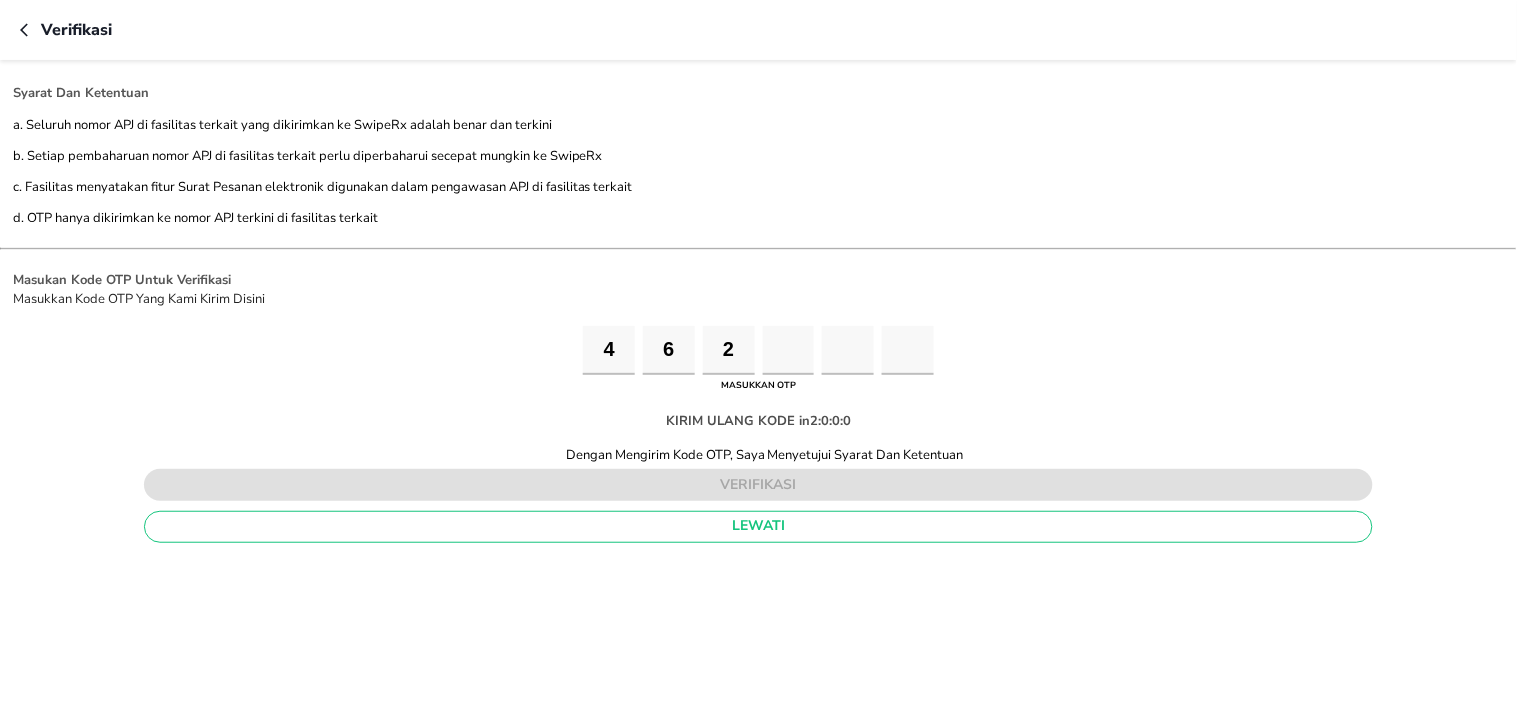 type on "5" 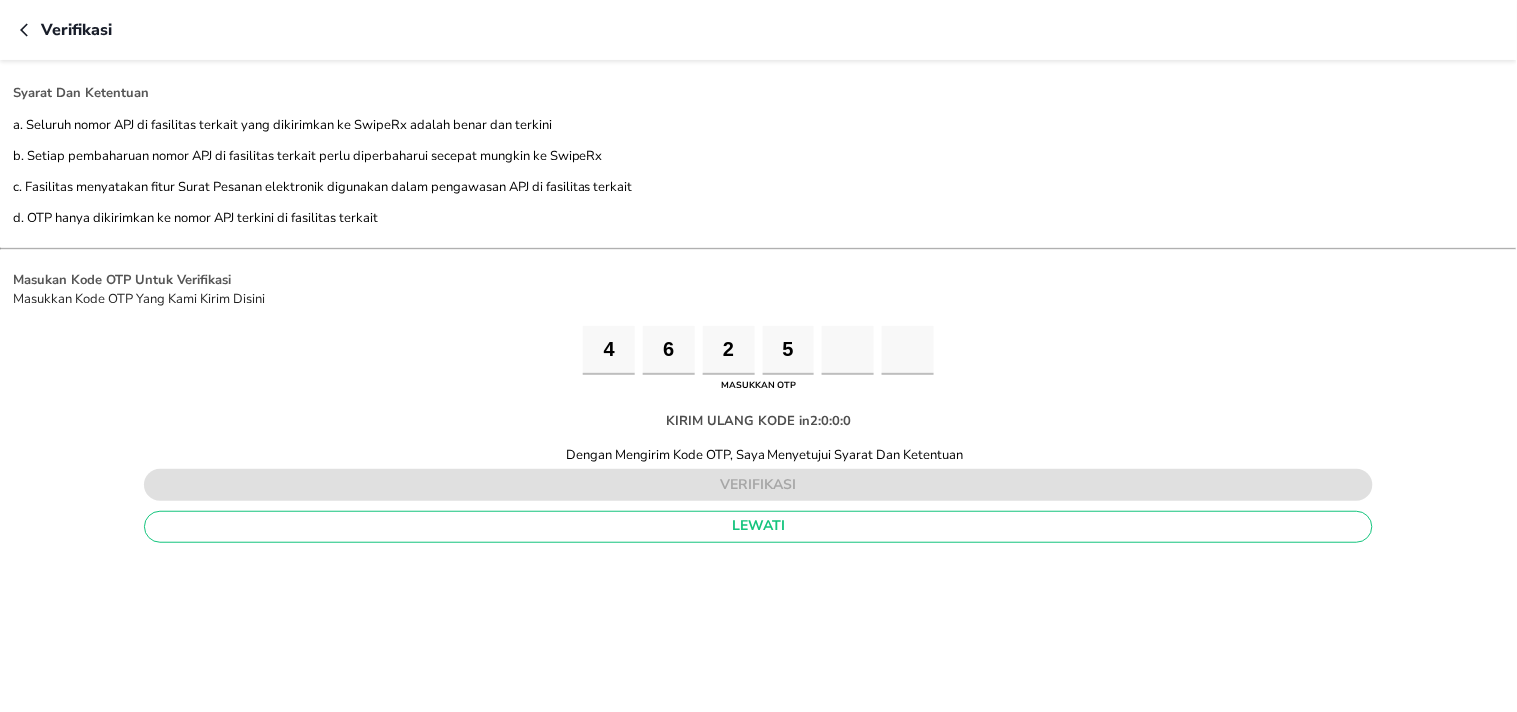 type on "4" 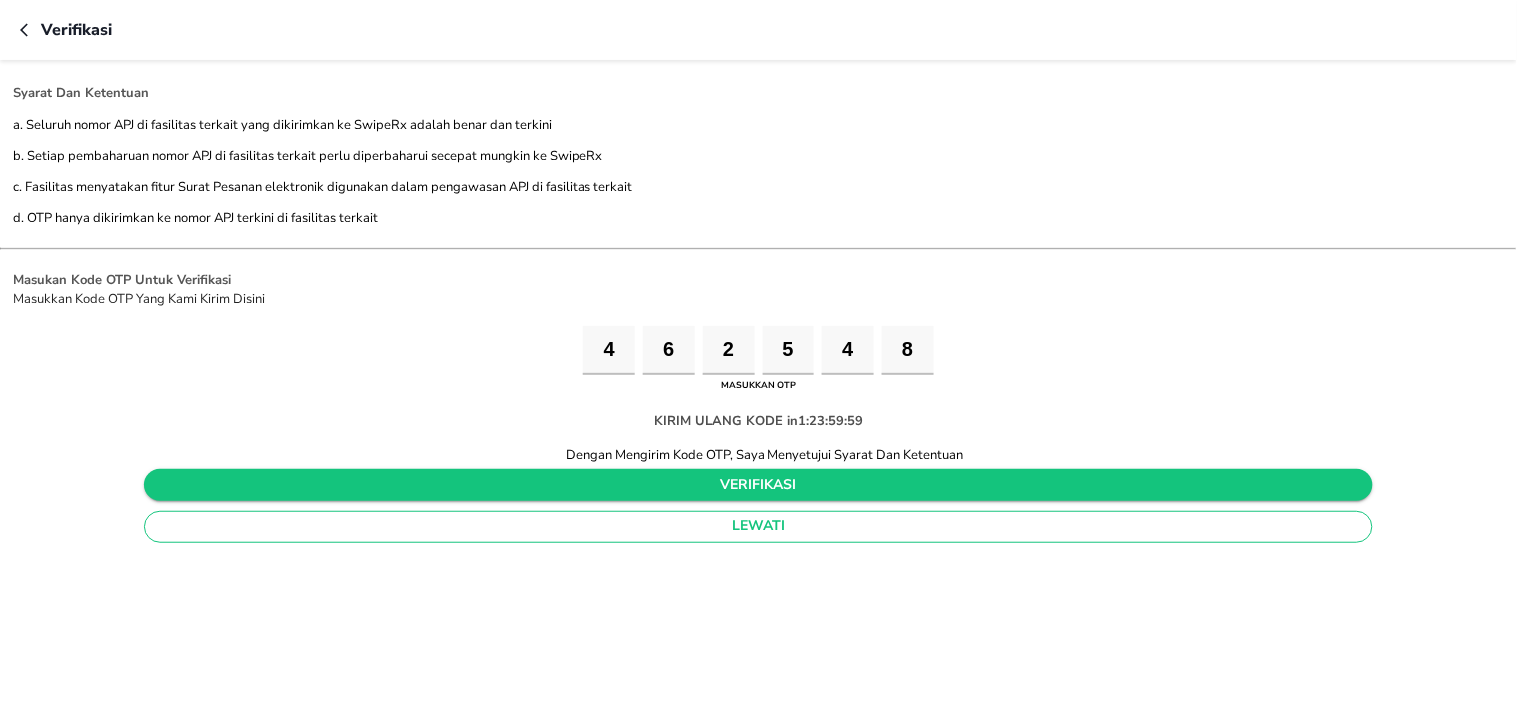 type on "8" 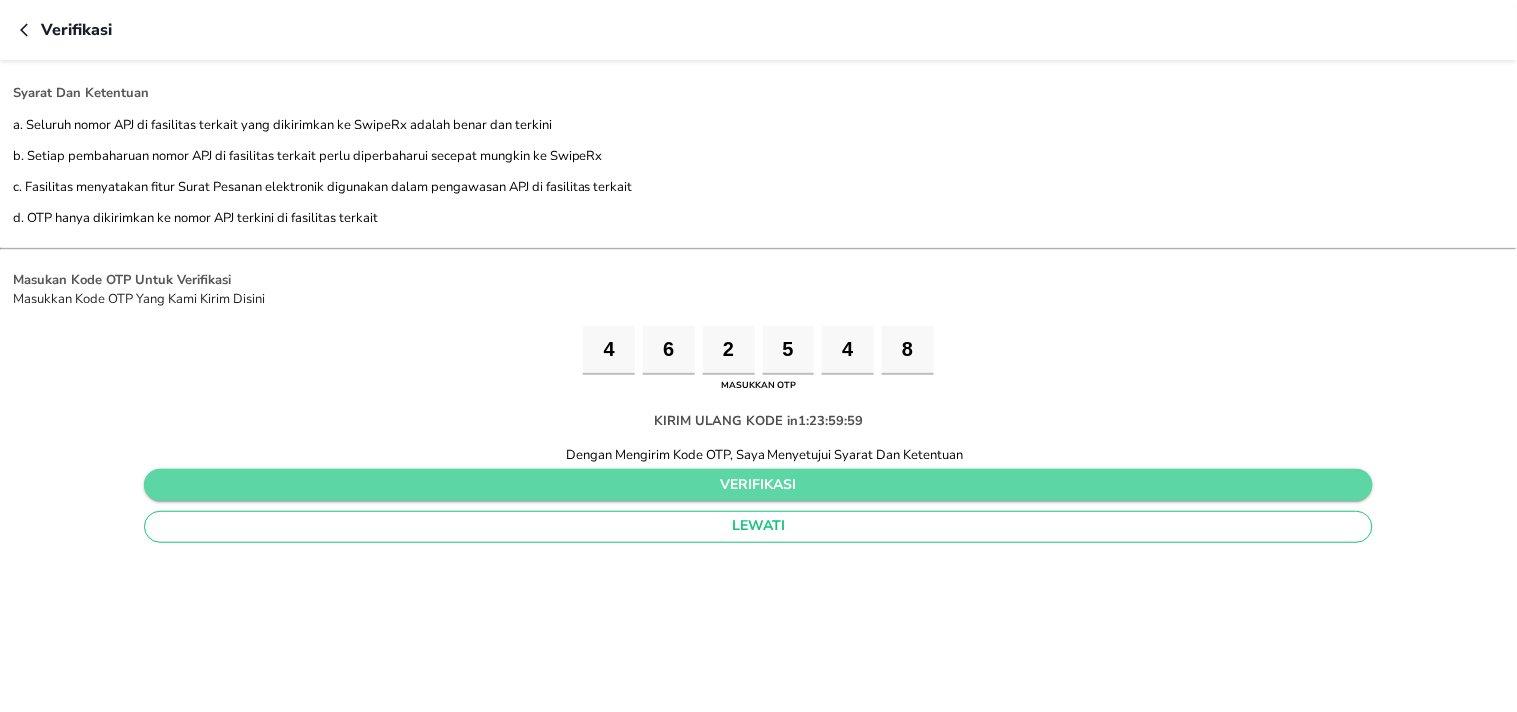 click on "verifikasi" at bounding box center [758, 485] 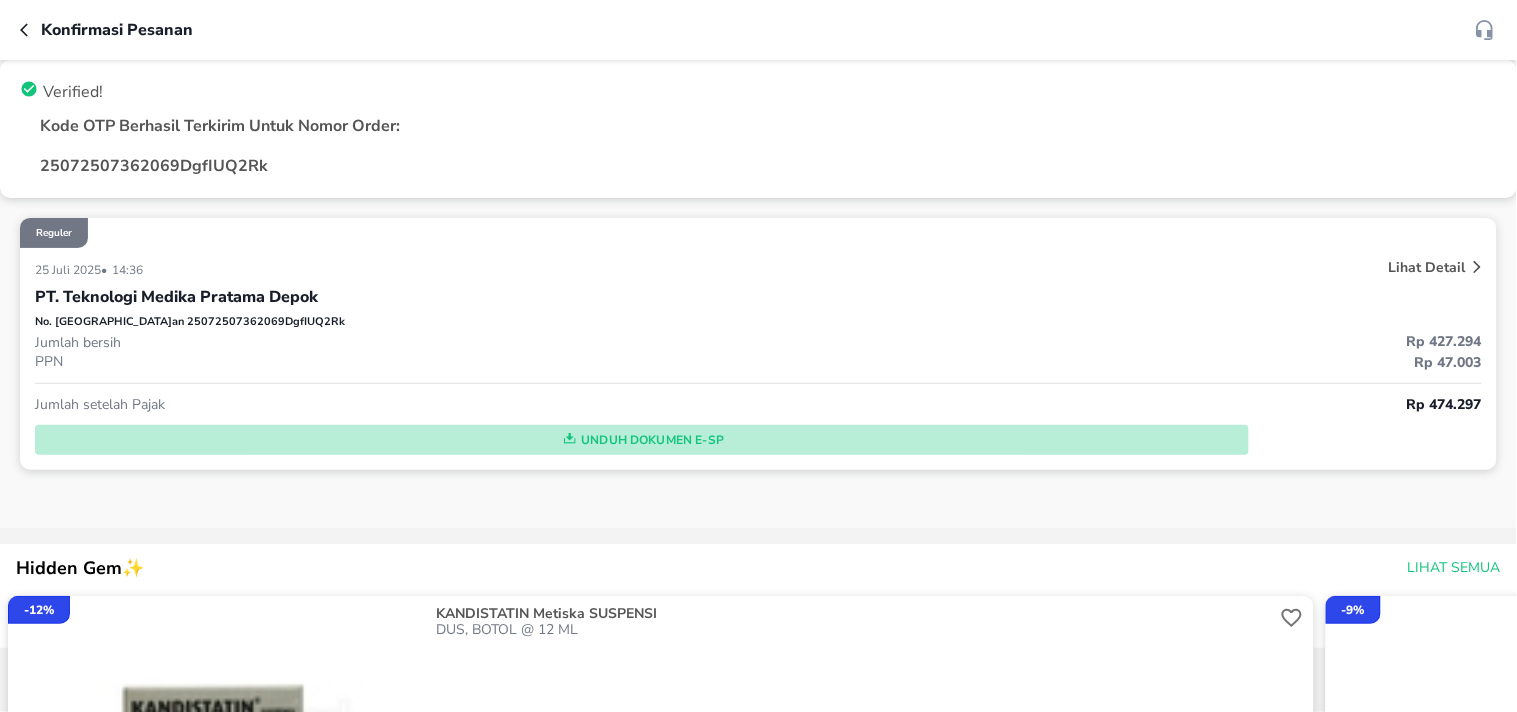 click on "Unduh Dokumen e-SP" at bounding box center [642, 440] 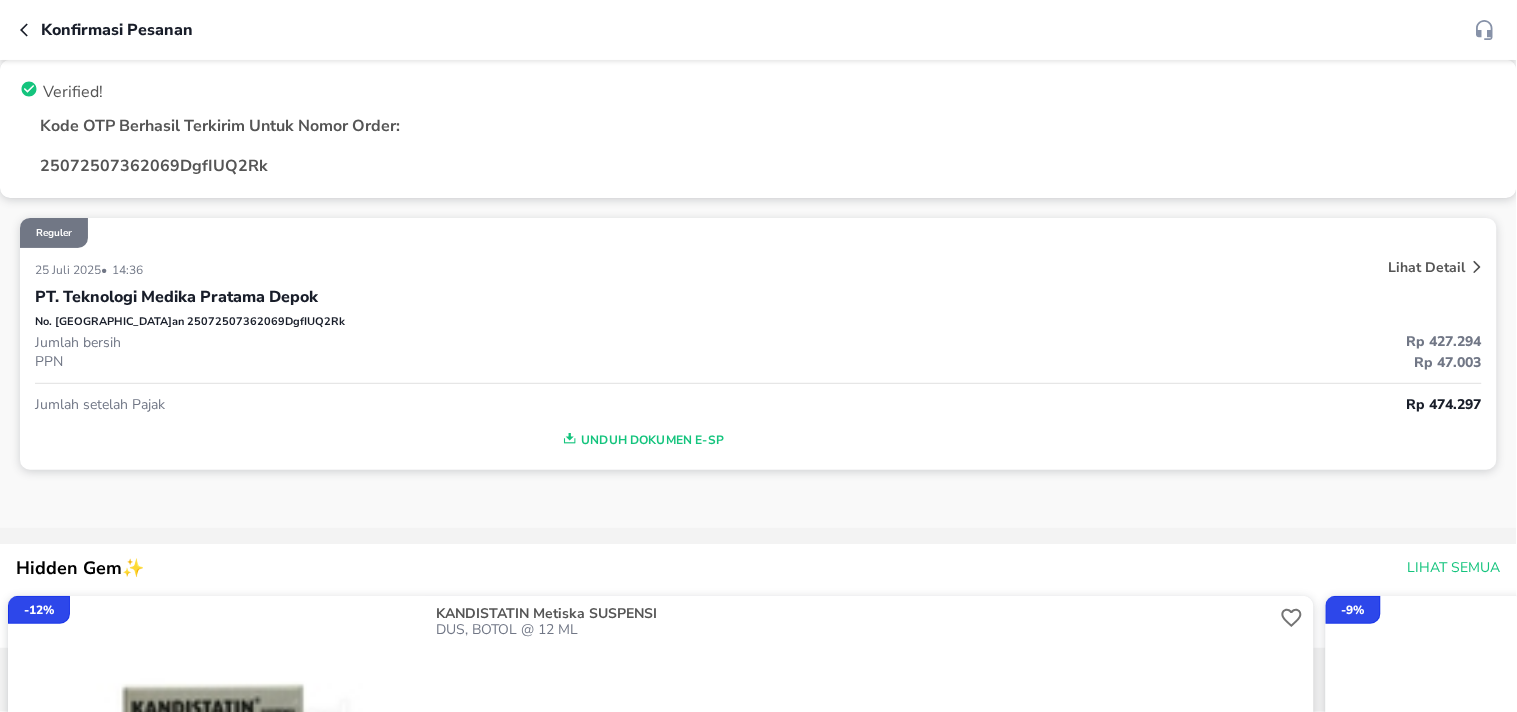 click on "Unduh Dokumen e-SP" at bounding box center (642, 440) 